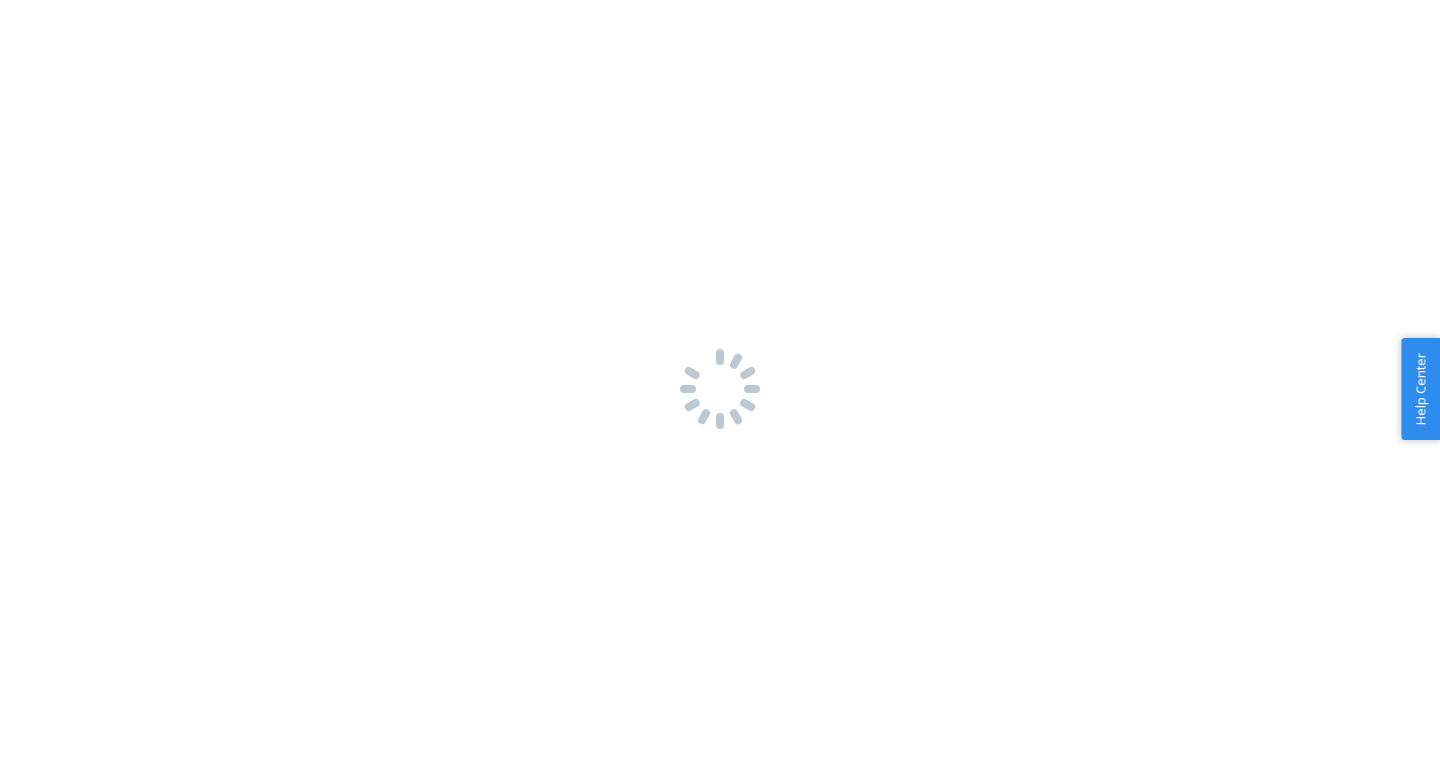 scroll, scrollTop: 0, scrollLeft: 0, axis: both 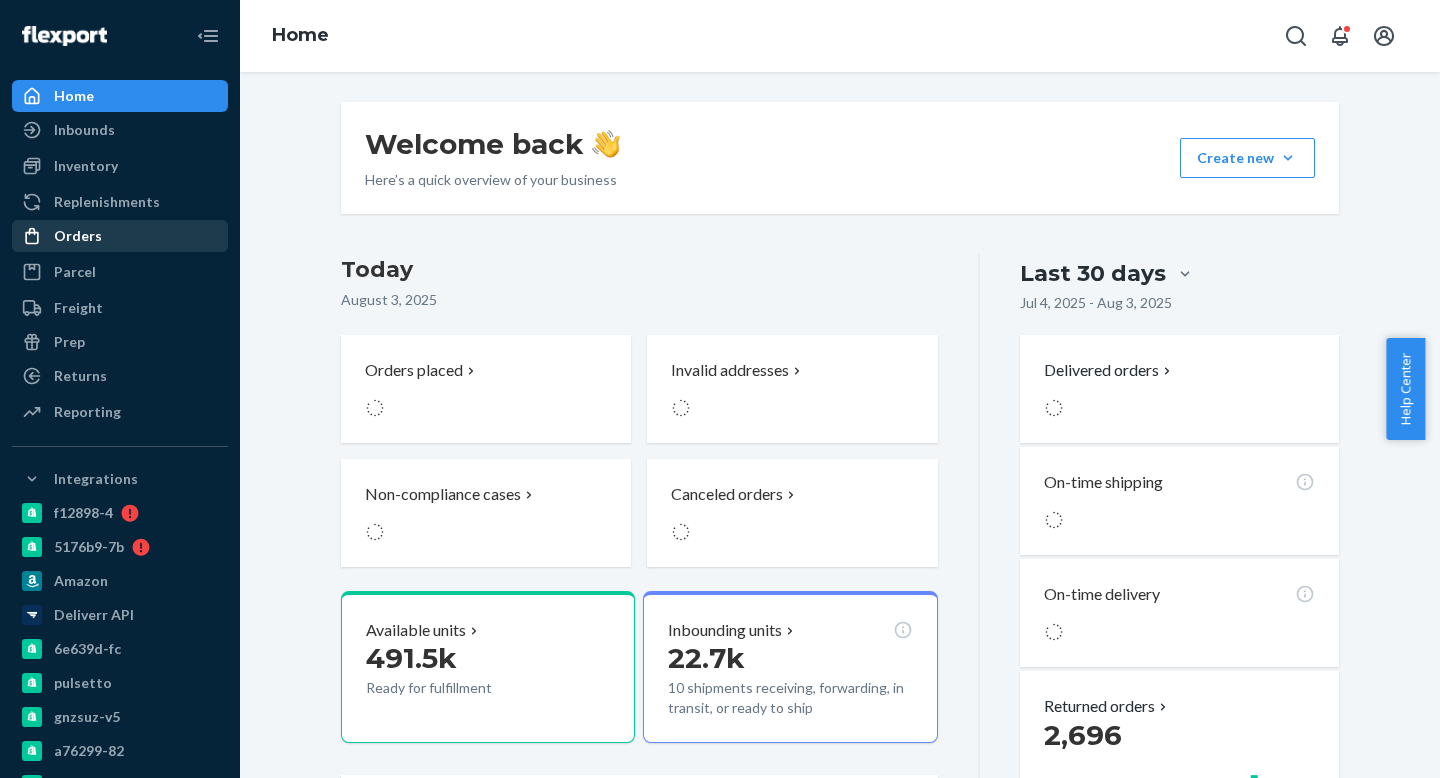 click on "Orders" at bounding box center (78, 236) 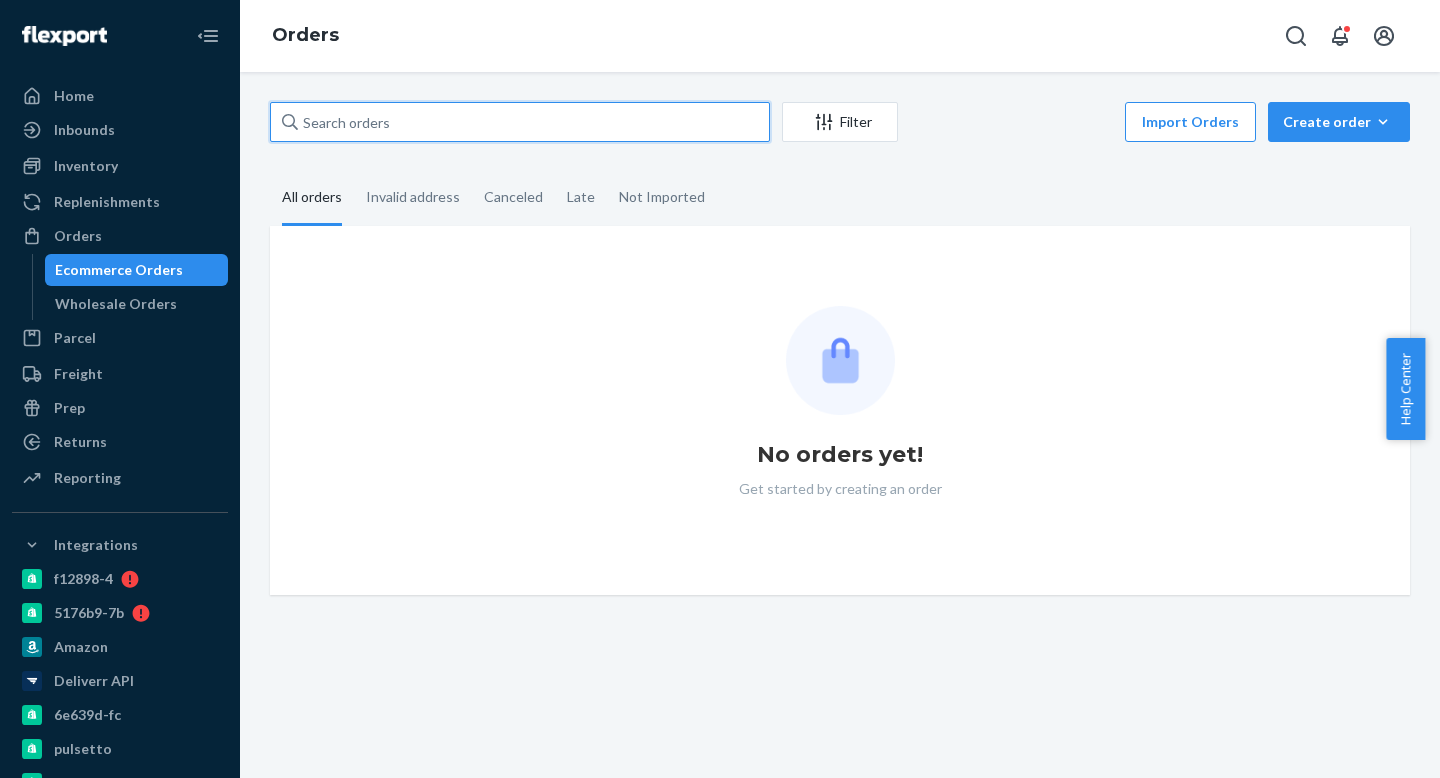 click at bounding box center [520, 122] 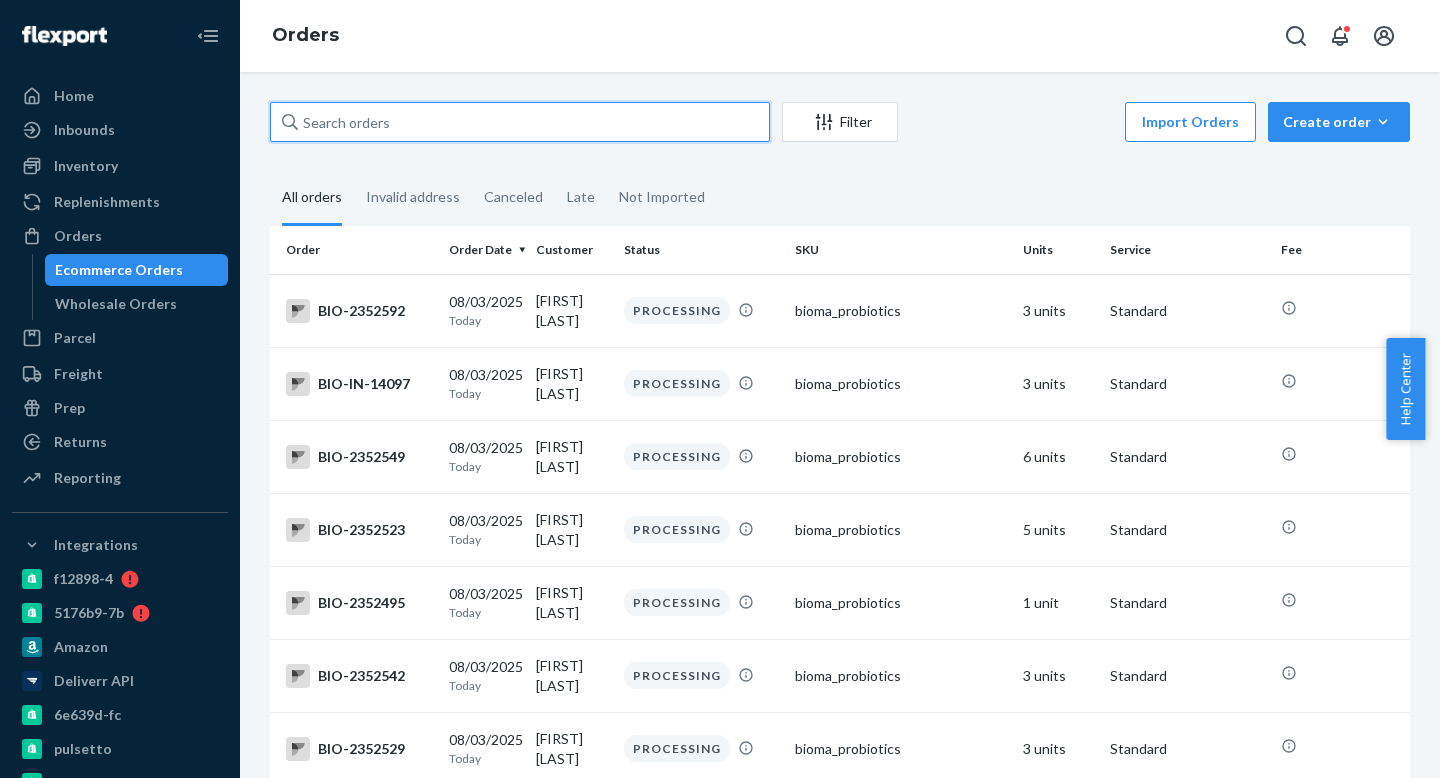 paste on "Bioma-1967448" 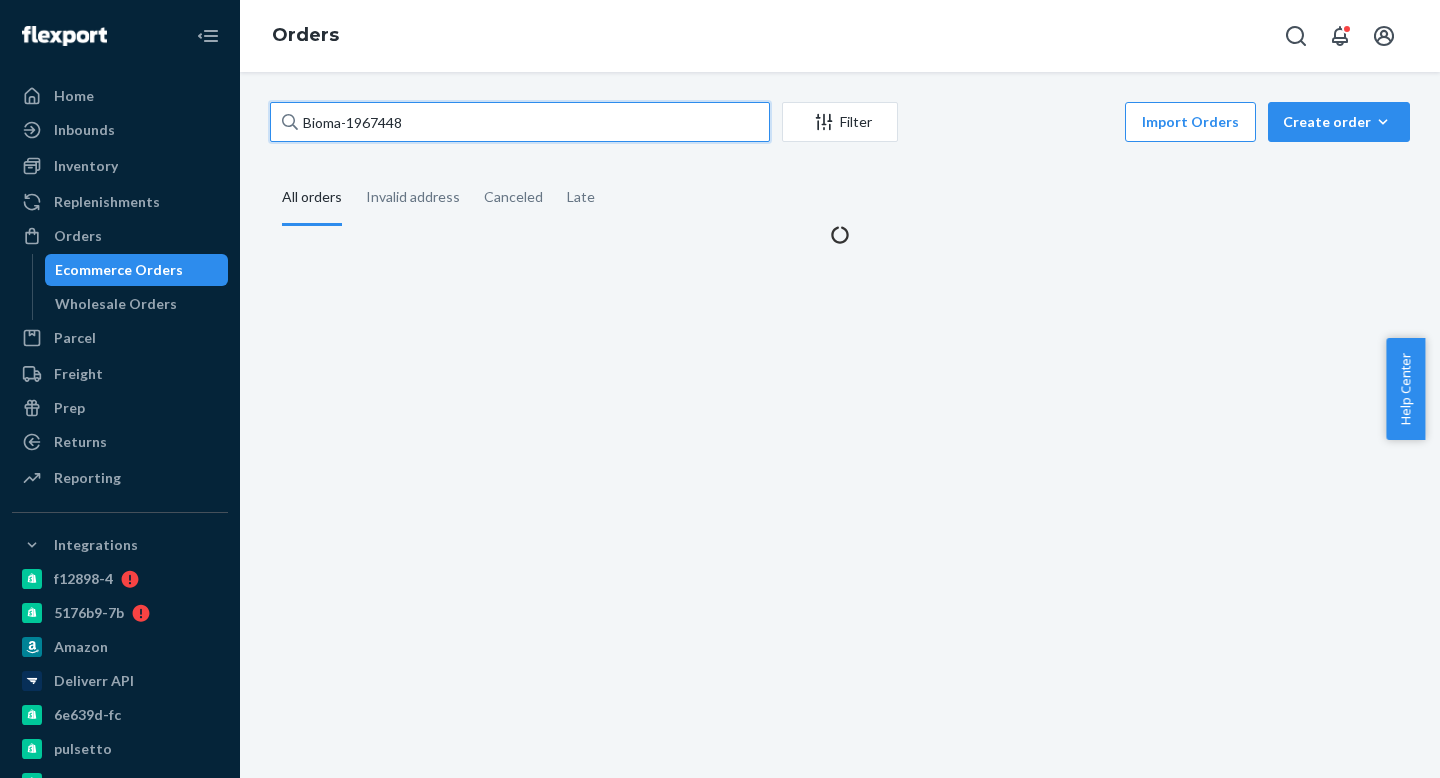 click on "Bioma-1967448" at bounding box center (520, 122) 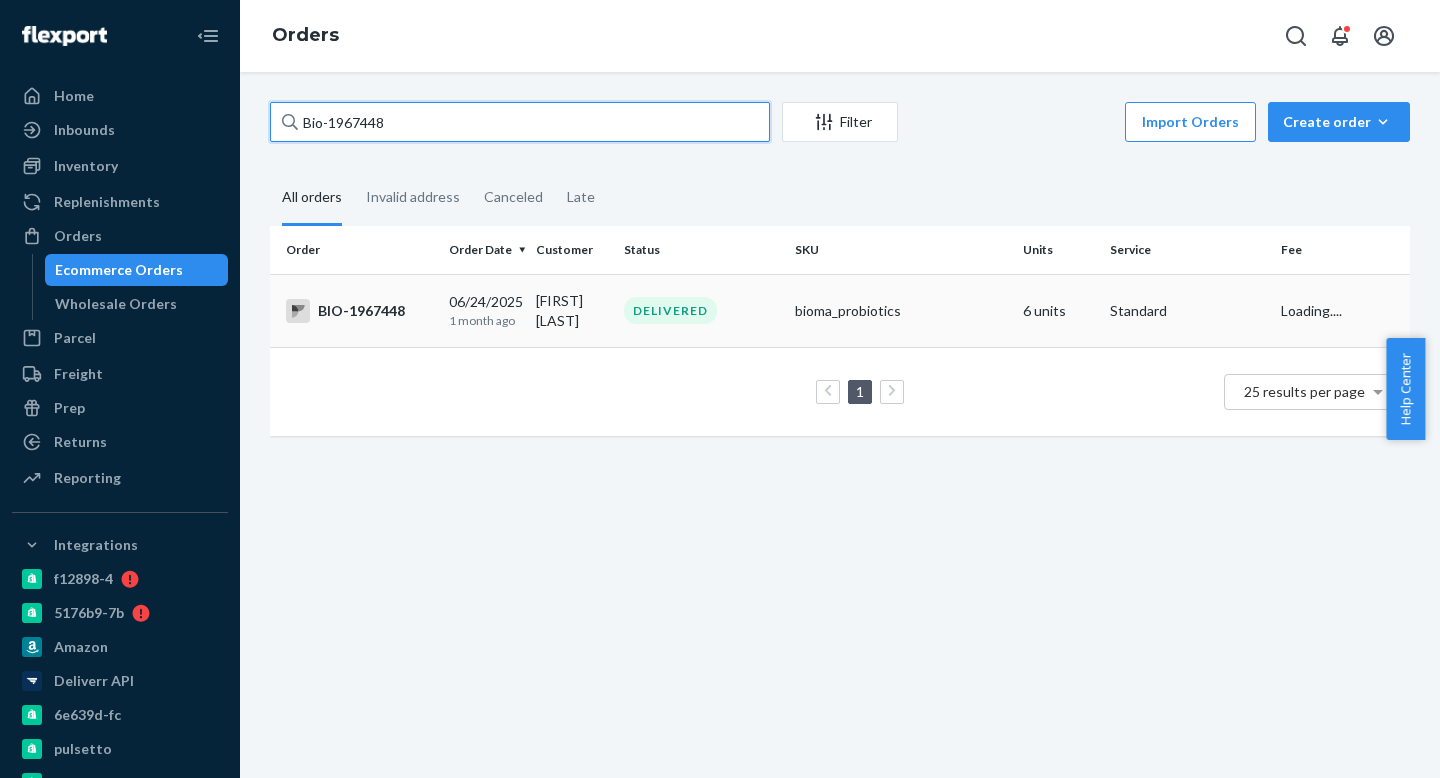 type on "Bio-1967448" 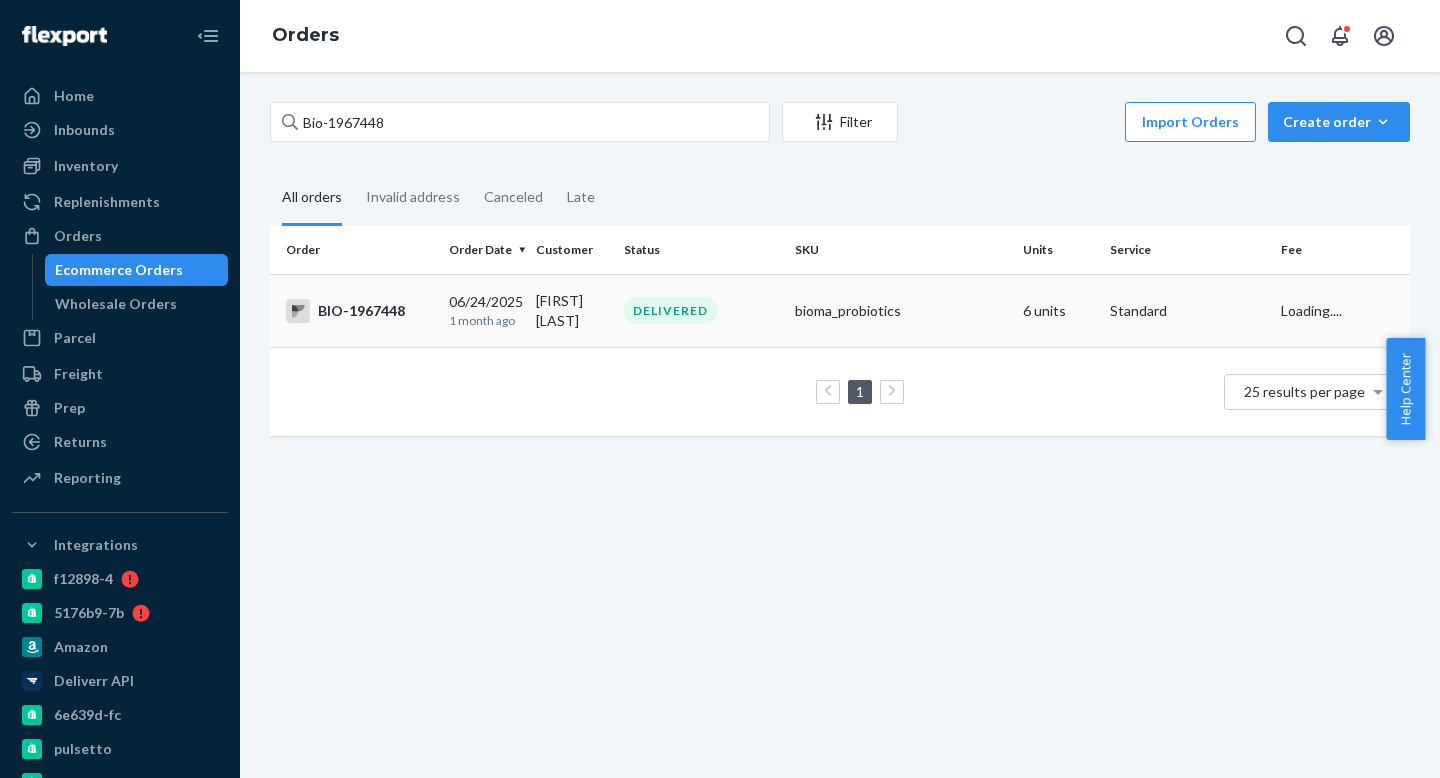 click on "DELIVERED" at bounding box center (701, 310) 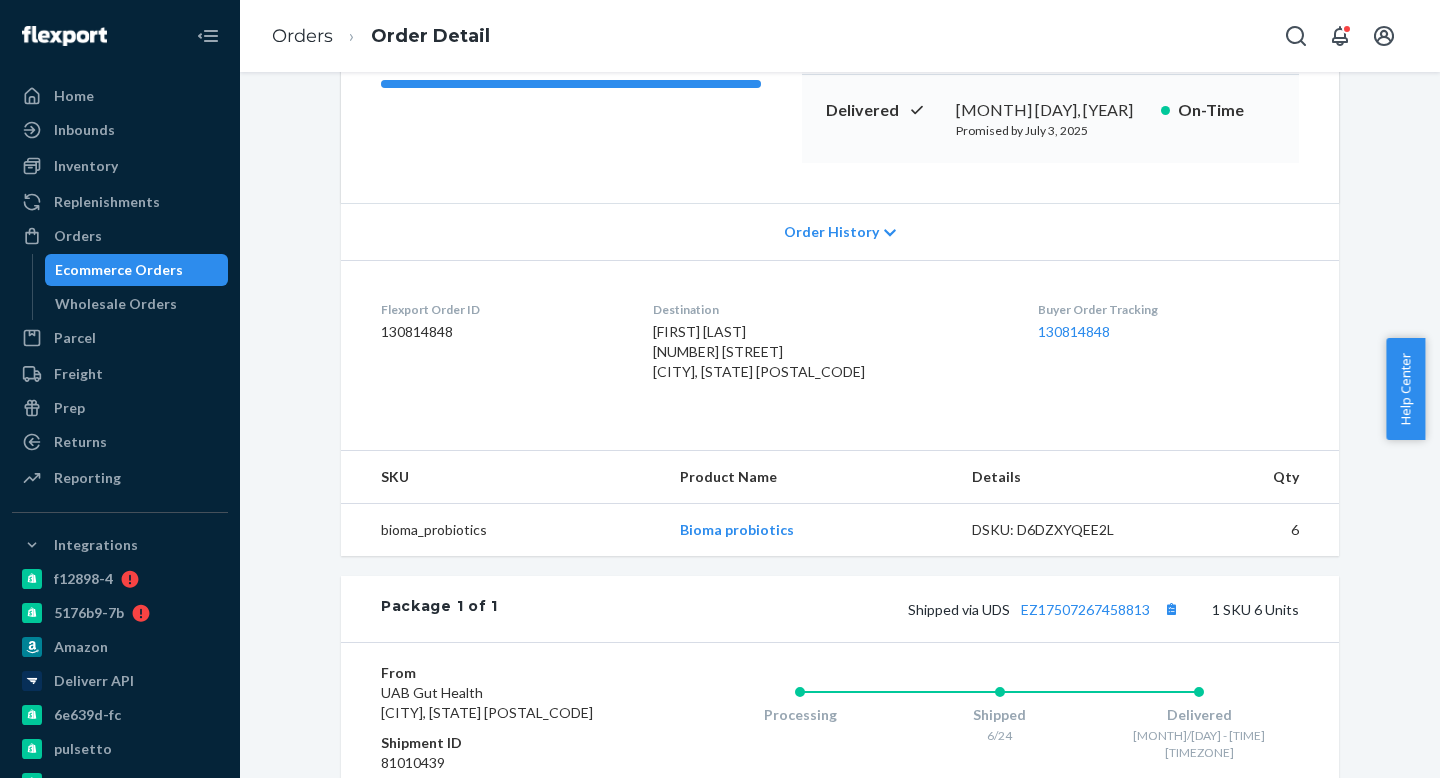 scroll, scrollTop: 502, scrollLeft: 0, axis: vertical 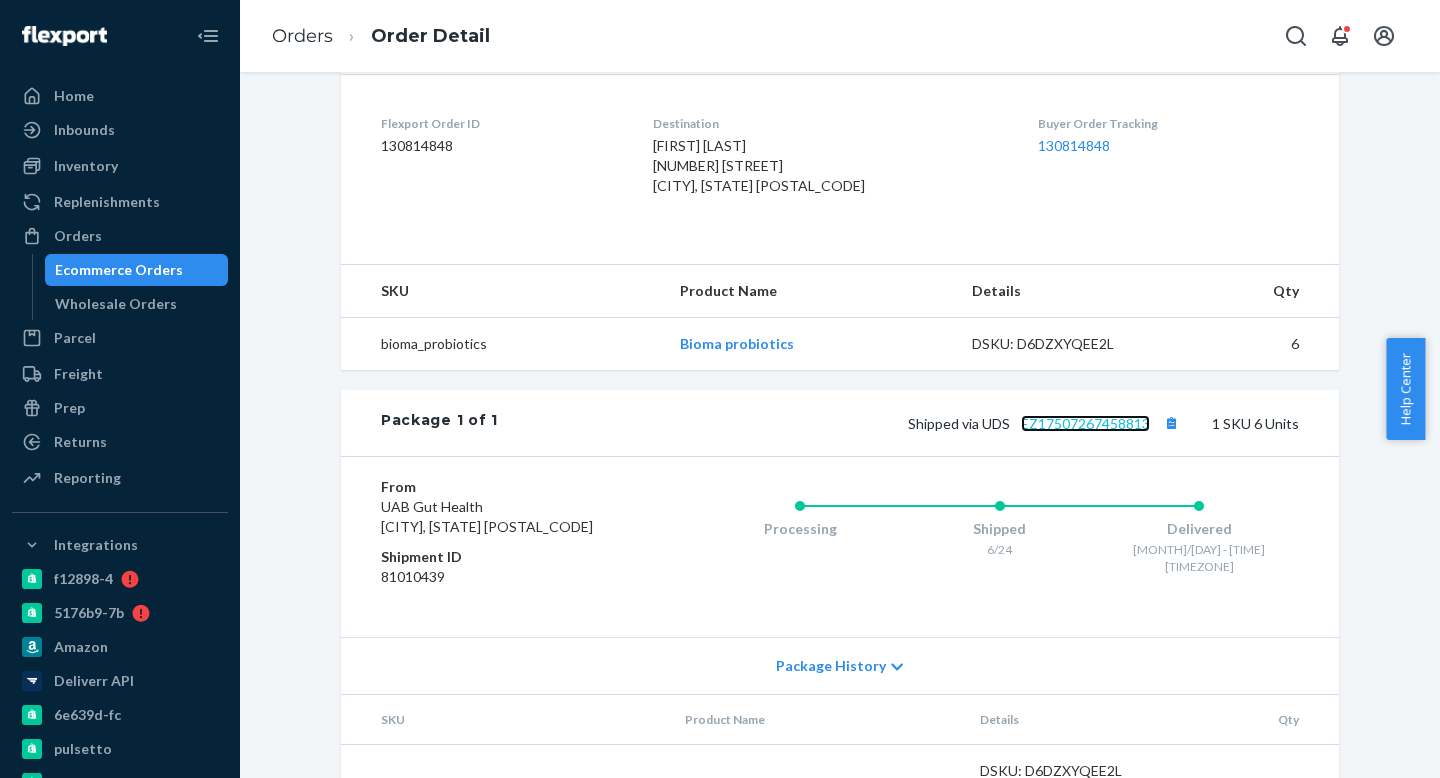 click on "EZ17507267458813" at bounding box center [1085, 423] 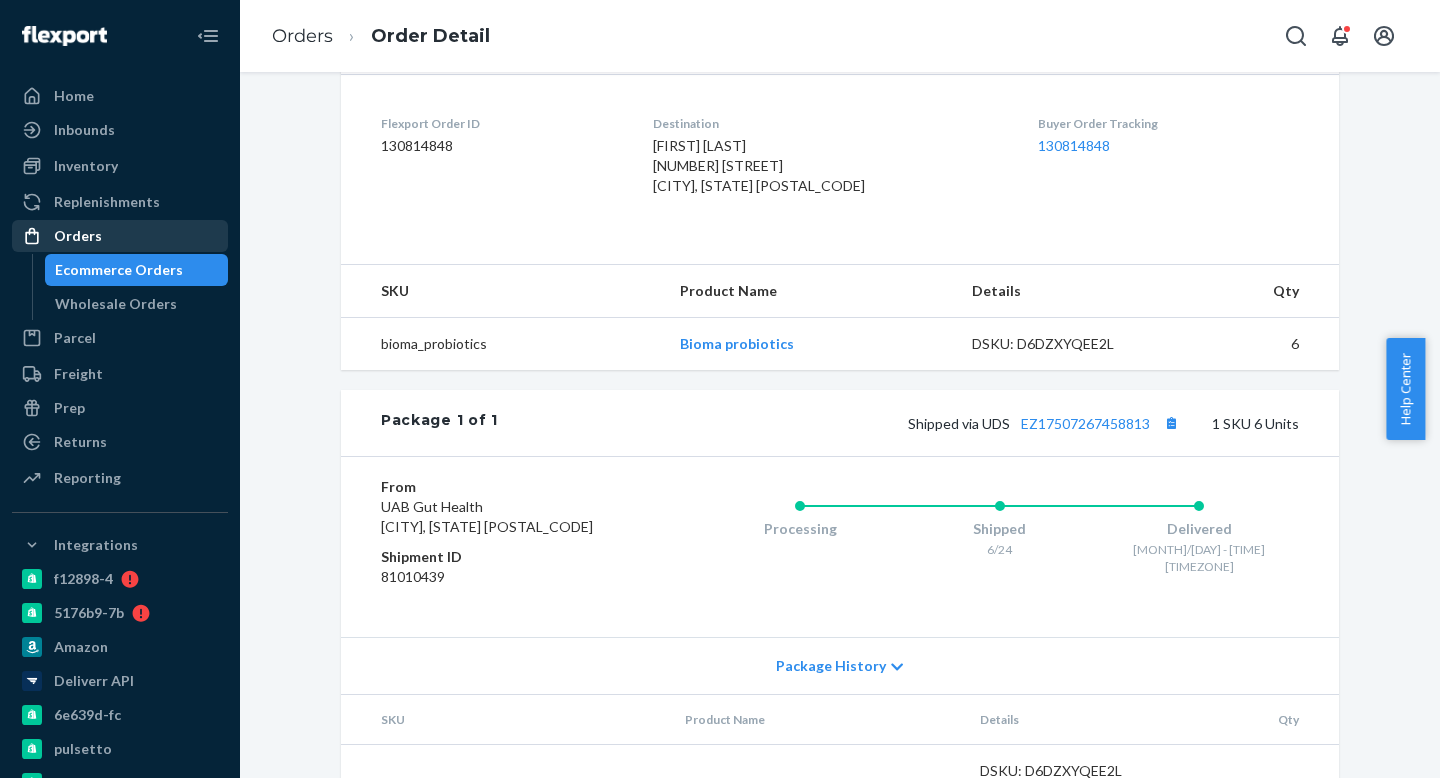 click on "Orders" at bounding box center [78, 236] 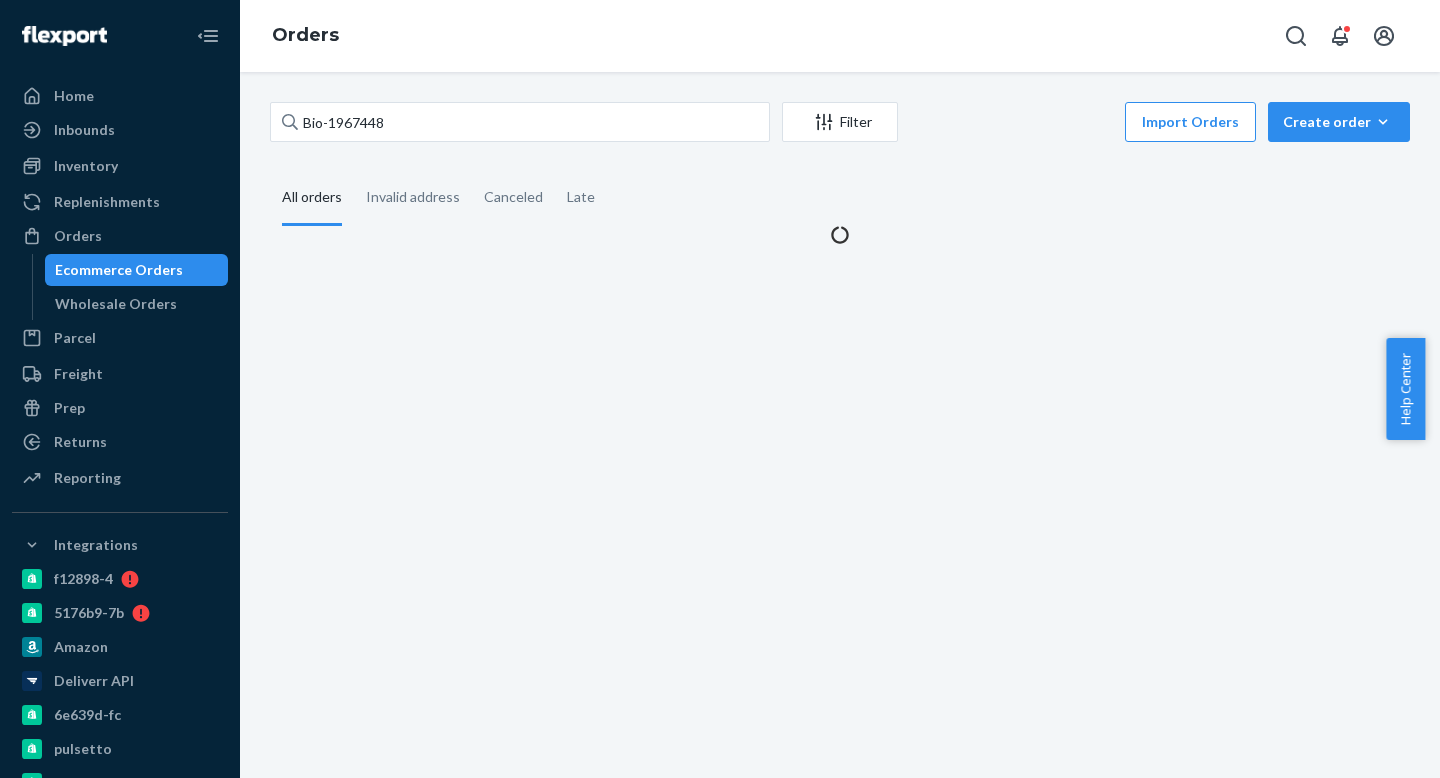 scroll, scrollTop: 0, scrollLeft: 0, axis: both 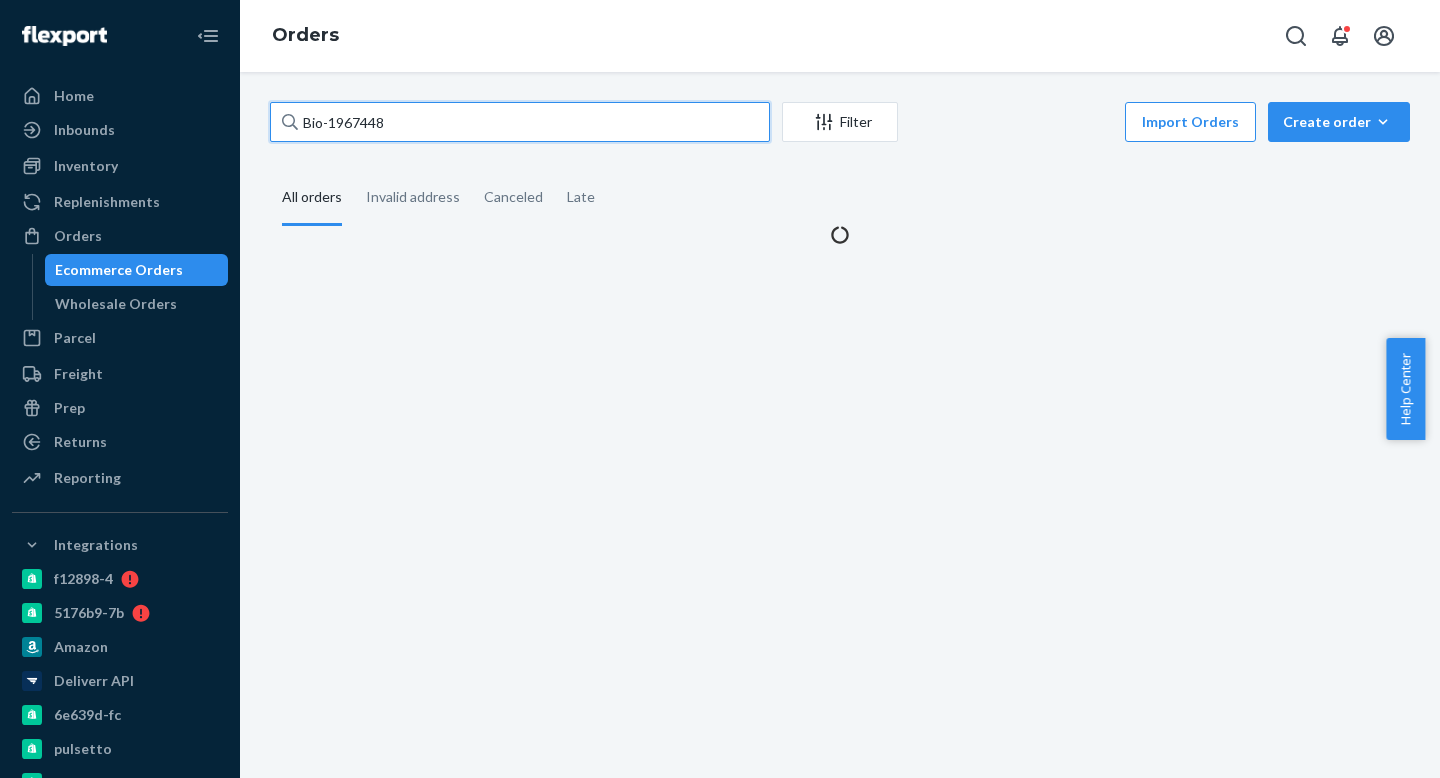 click on "Bio-1967448" at bounding box center (520, 122) 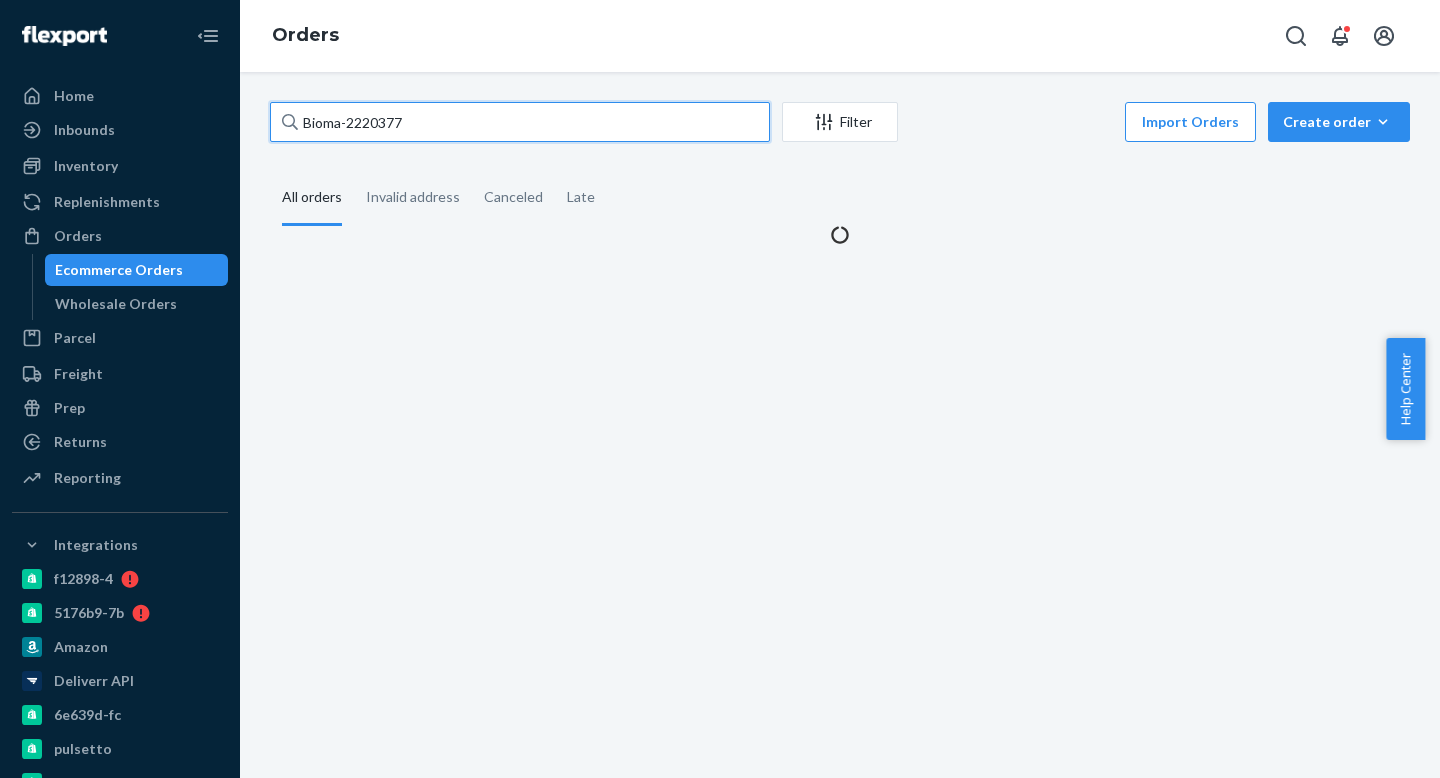 click on "Bioma-2220377" at bounding box center [520, 122] 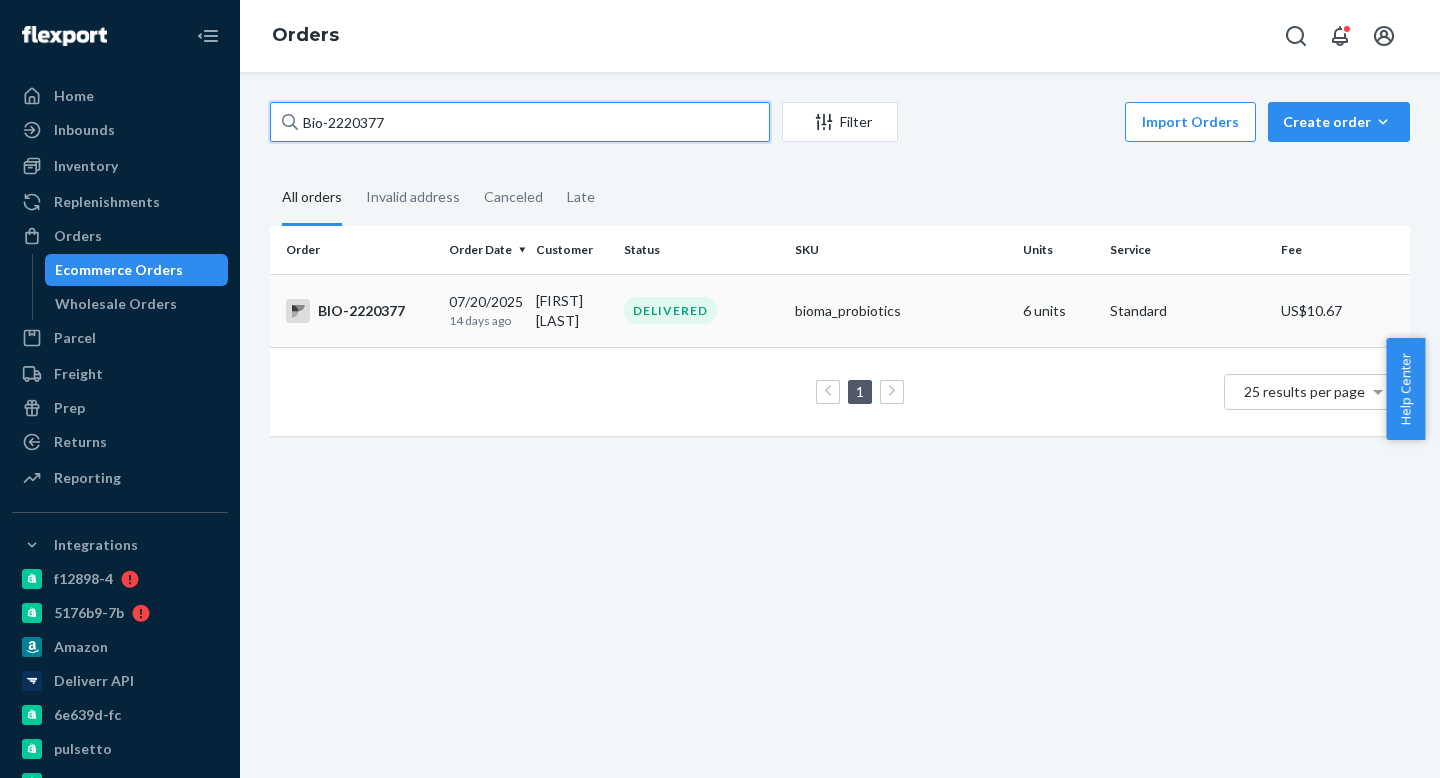 type on "Bio-2220377" 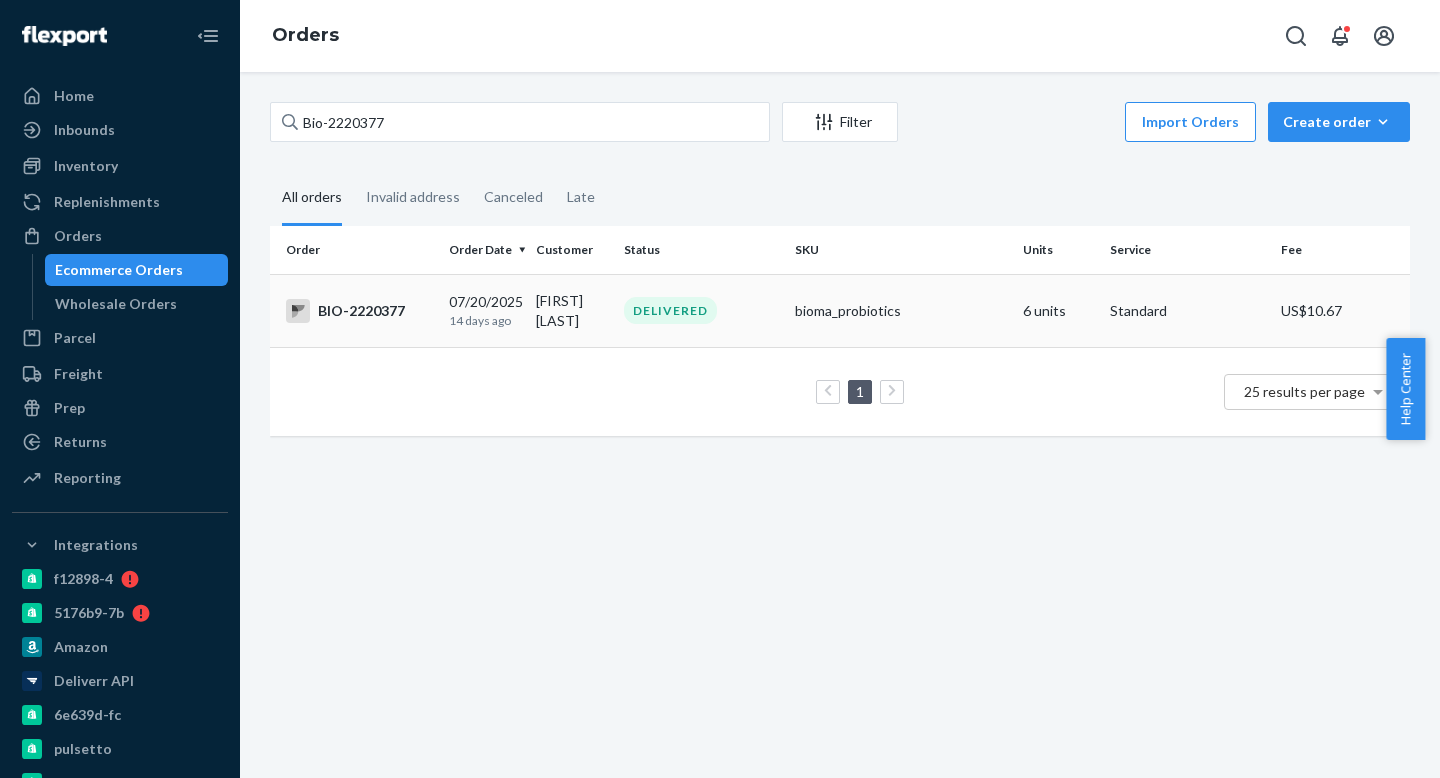 click on "BIO-2220377" at bounding box center [355, 310] 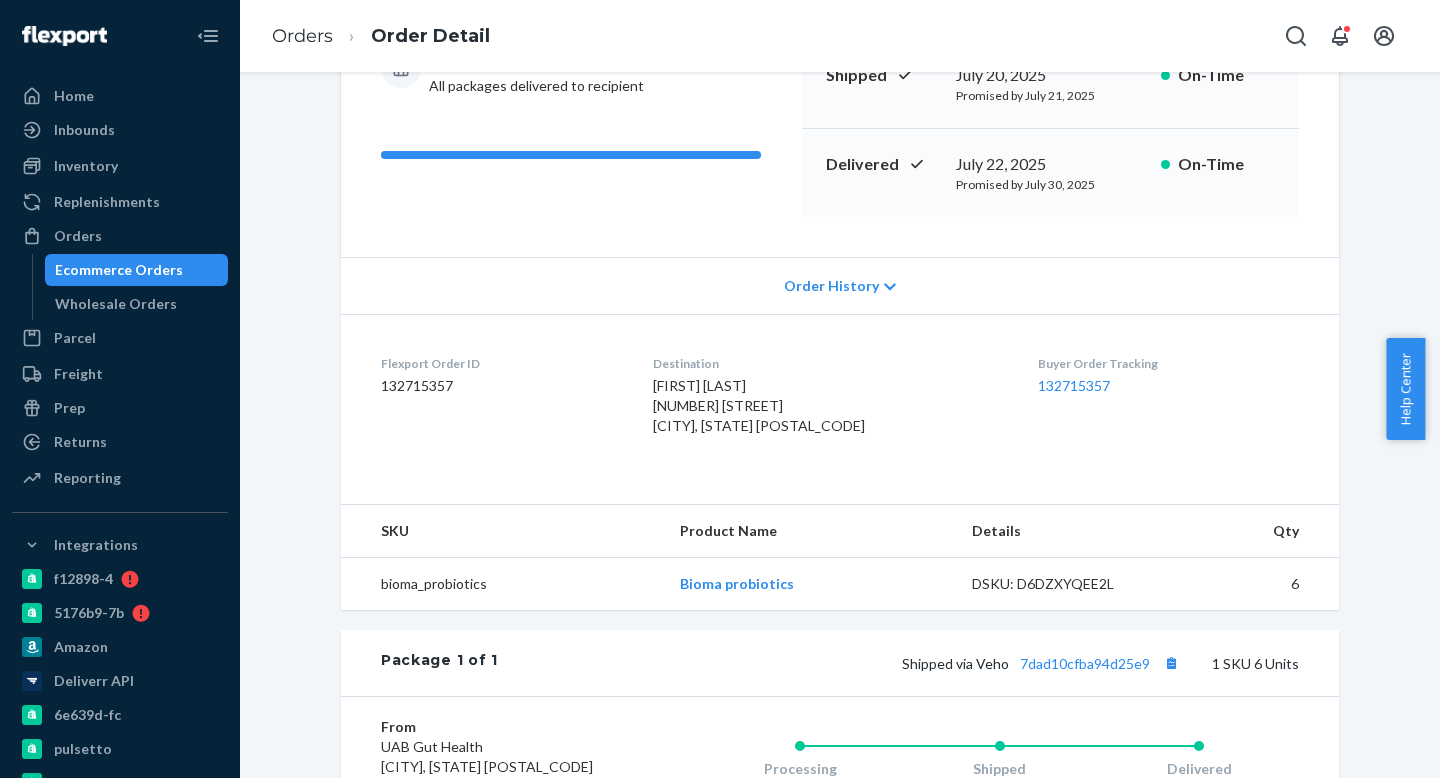 scroll, scrollTop: 588, scrollLeft: 0, axis: vertical 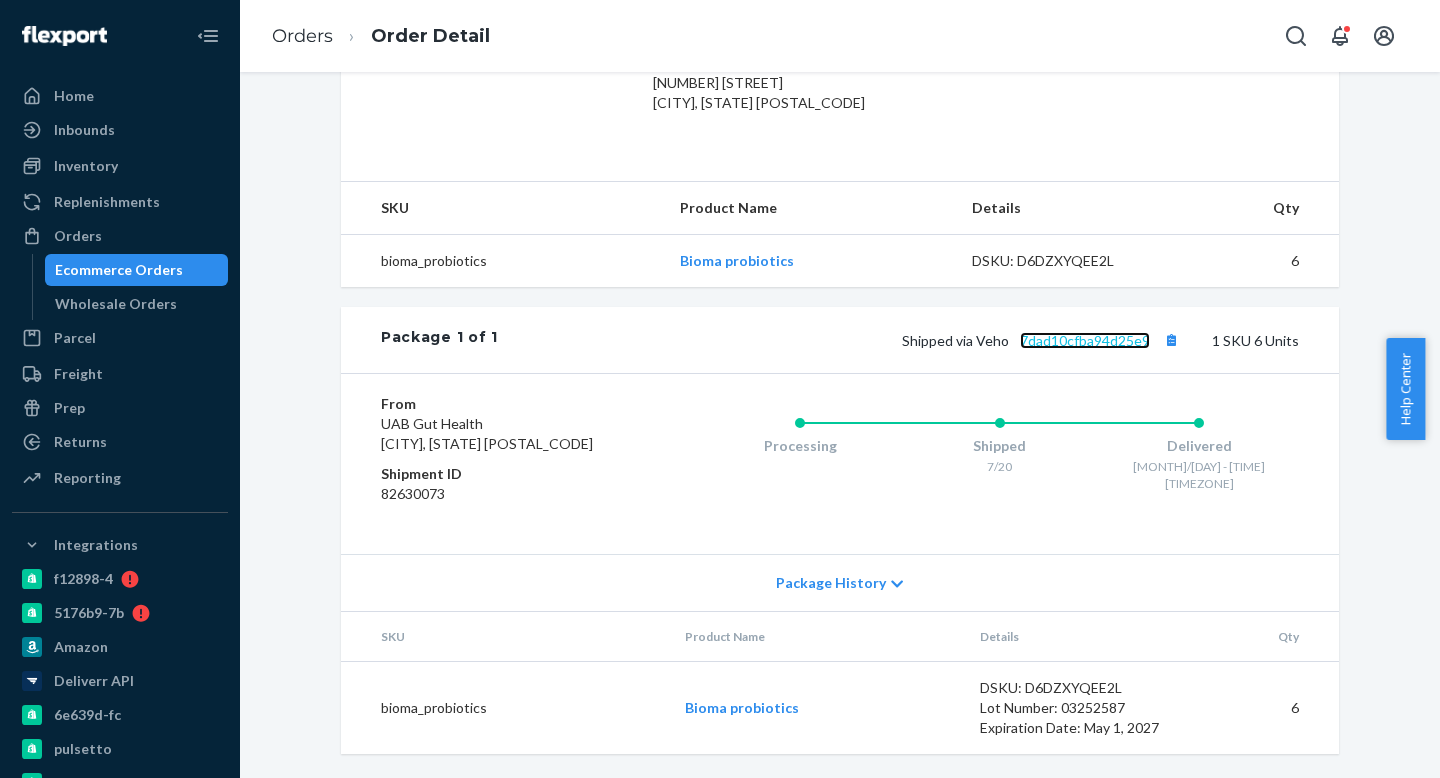 click on "7dad10cfba94d25e9" at bounding box center [1085, 340] 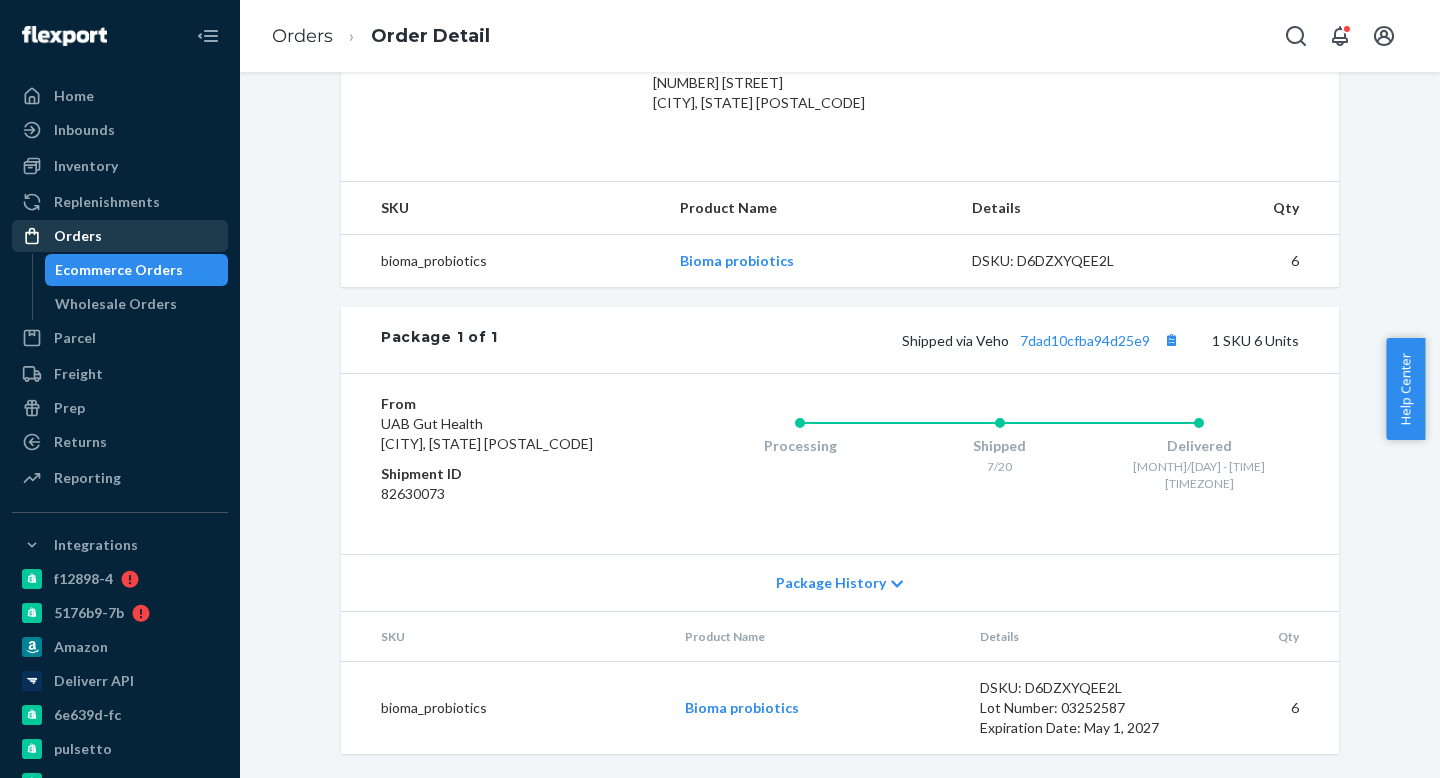click on "Orders" at bounding box center [78, 236] 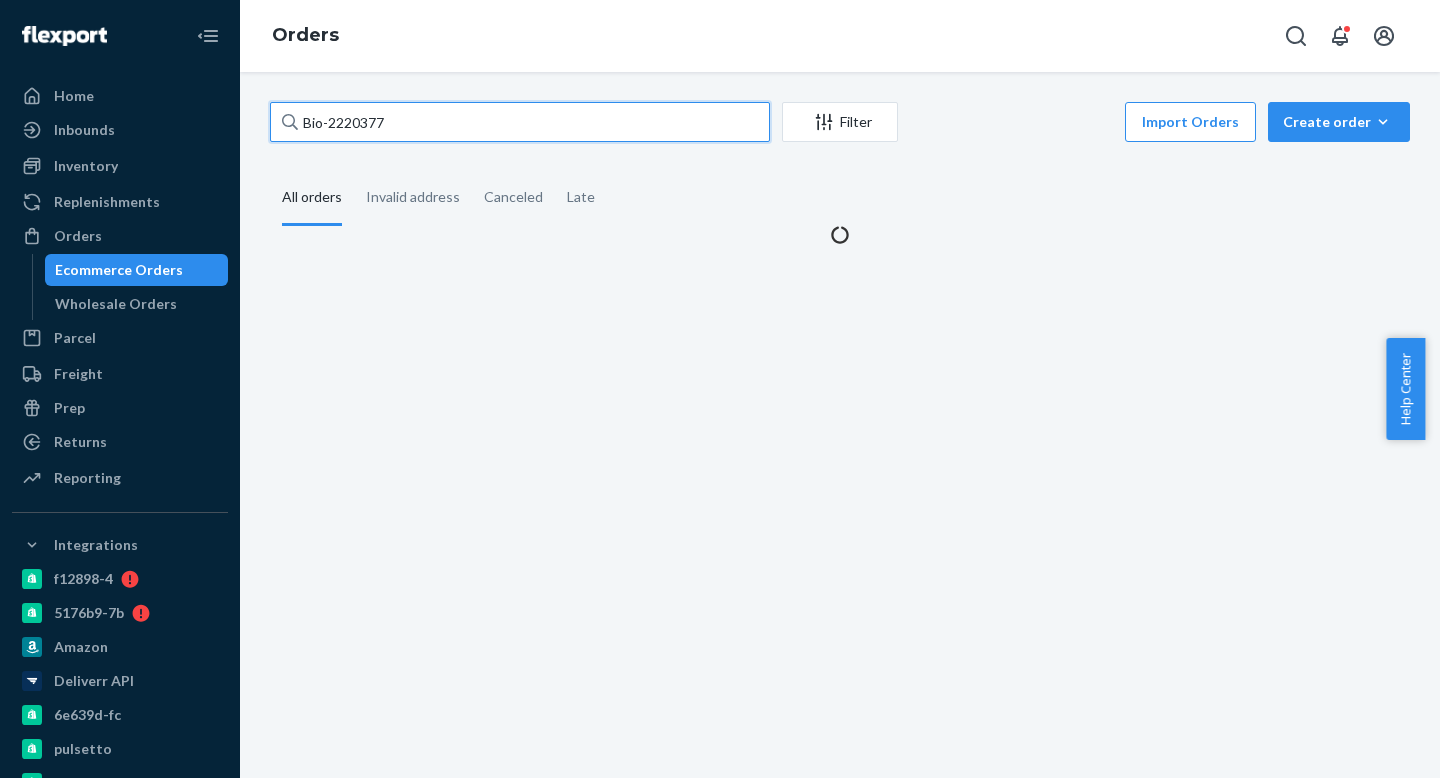 click on "Bio-2220377" at bounding box center (520, 122) 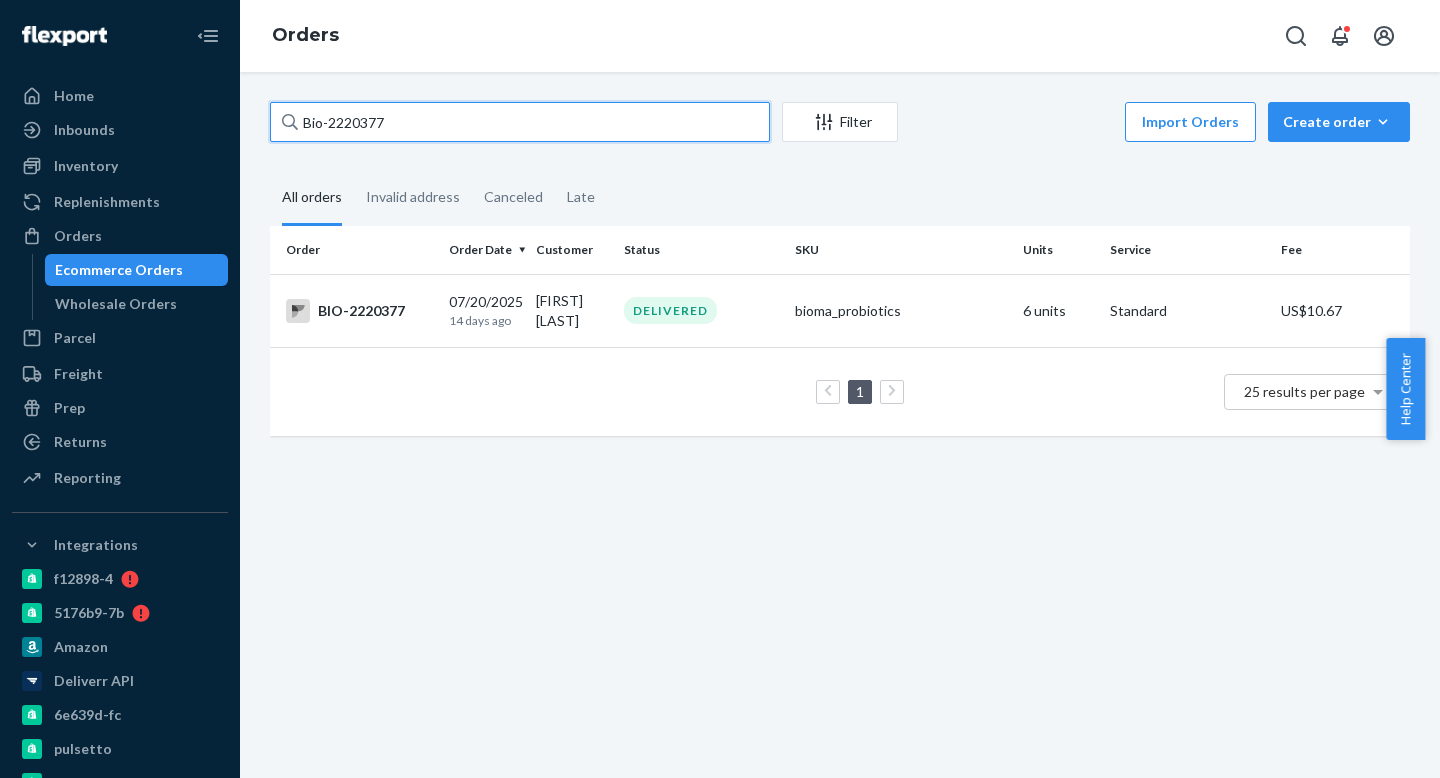 click on "Bio-2220377" at bounding box center [520, 122] 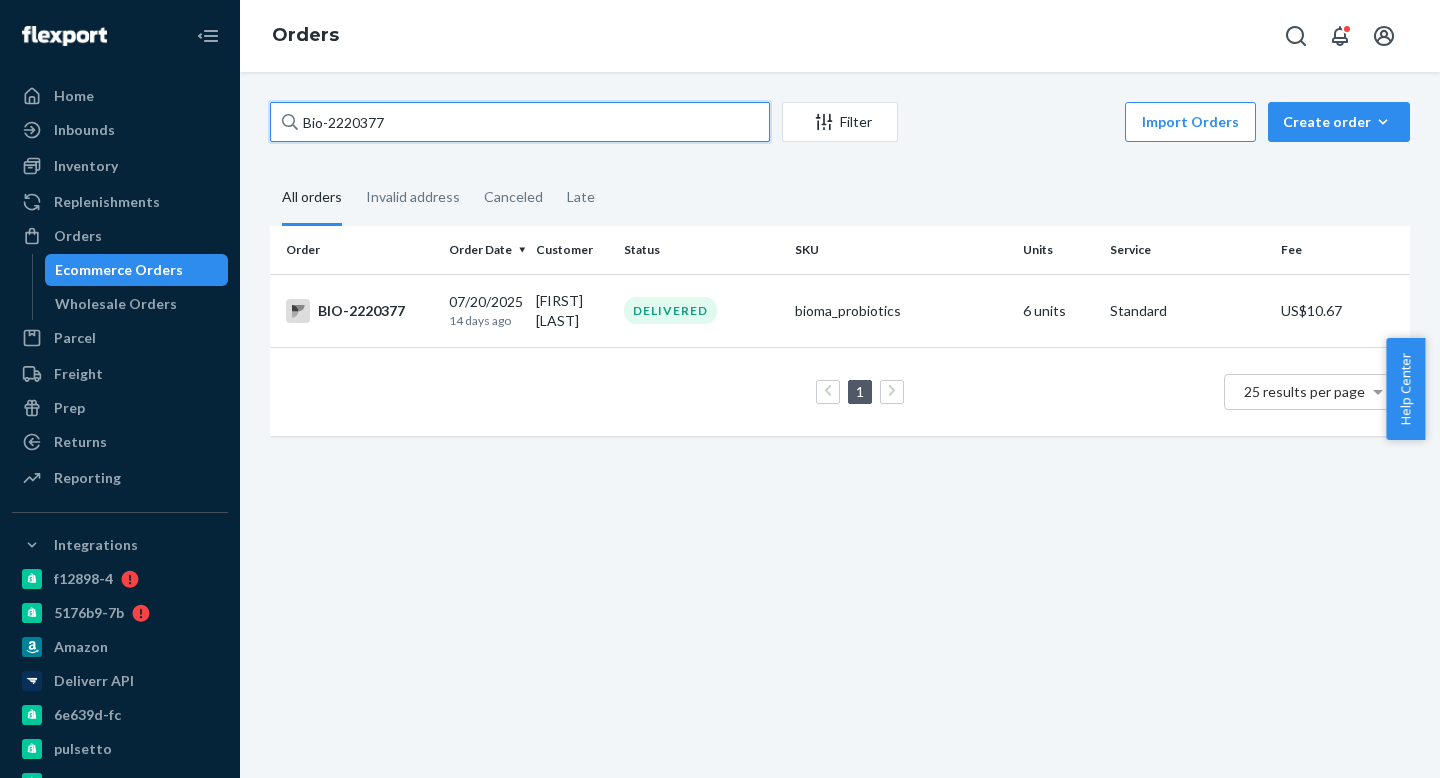 click on "Bio-2220377" at bounding box center (520, 122) 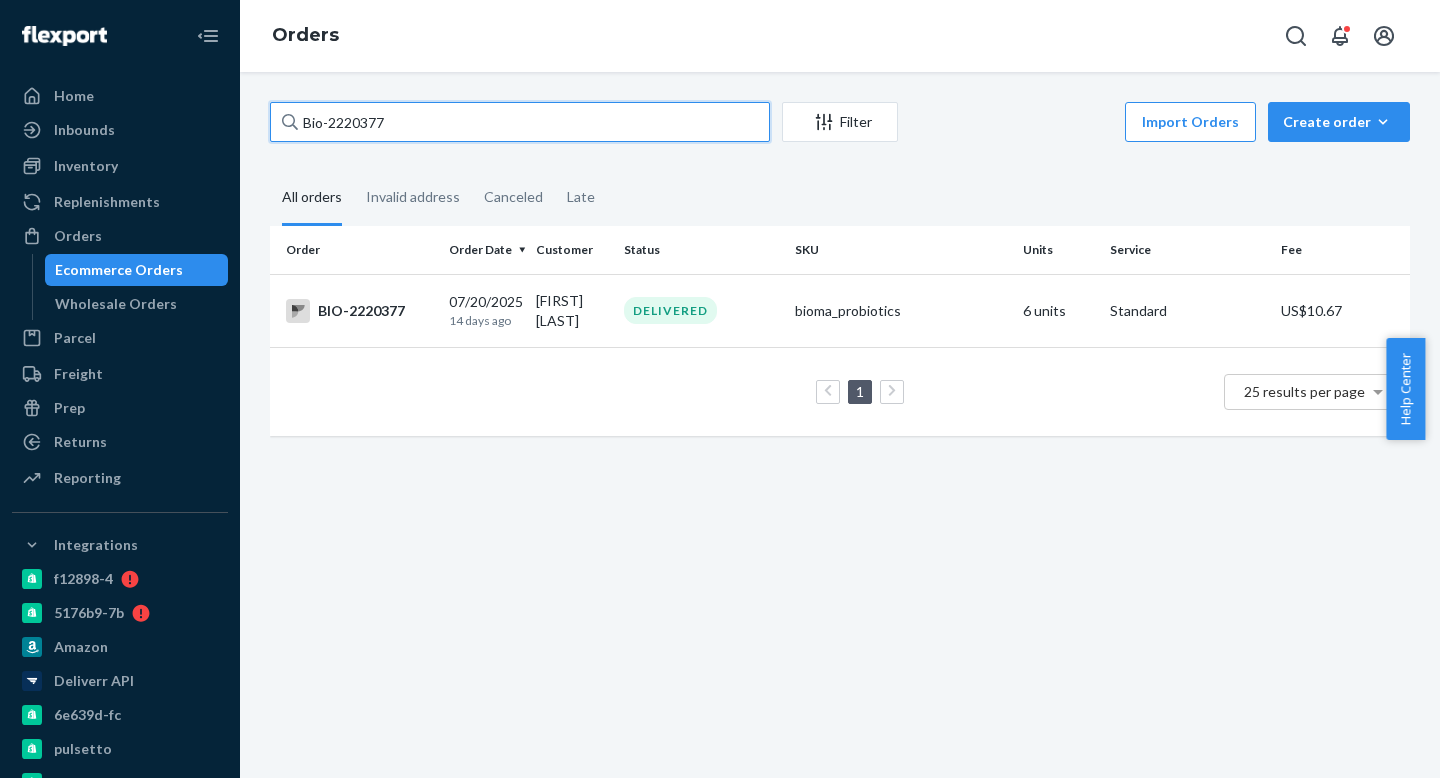 paste on "ma-1438565" 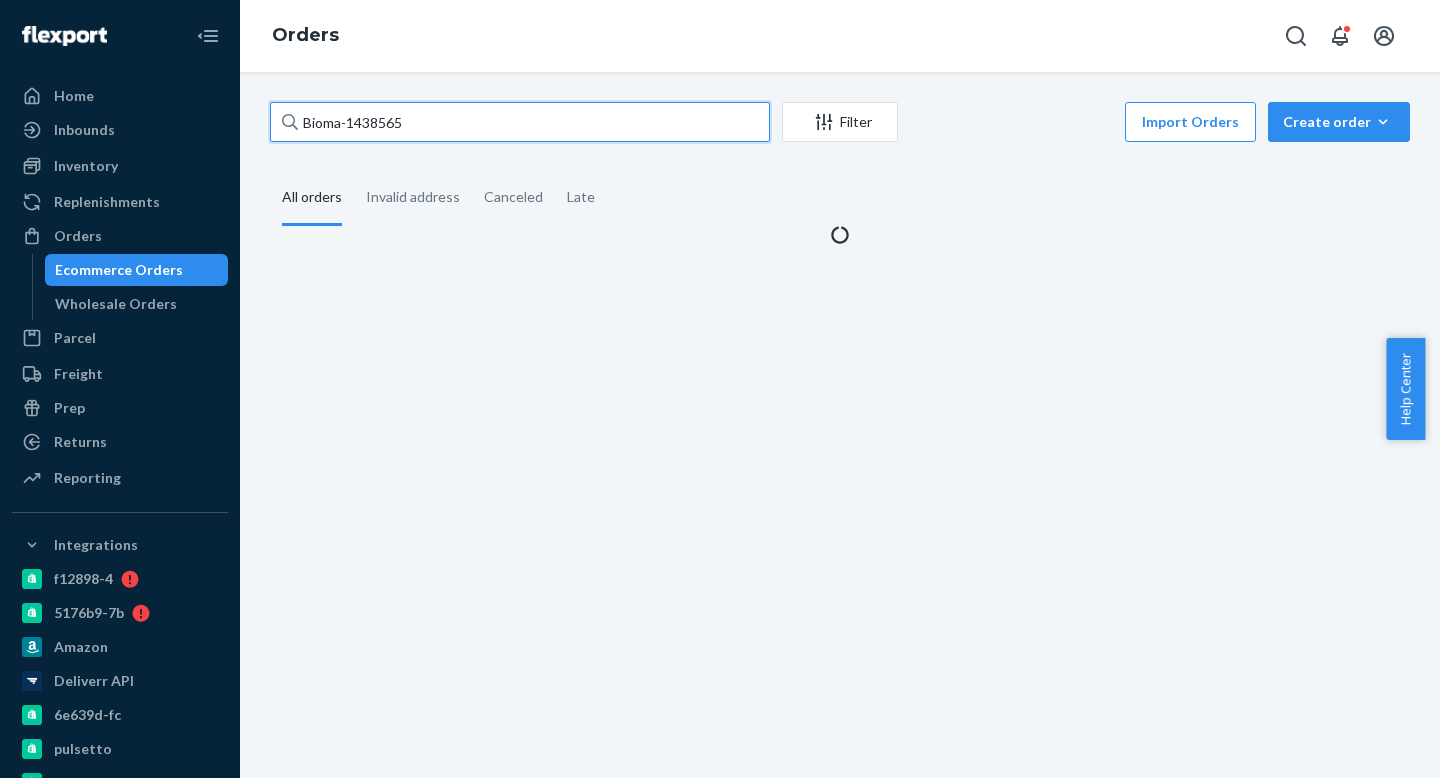click on "Bioma-1438565" at bounding box center [520, 122] 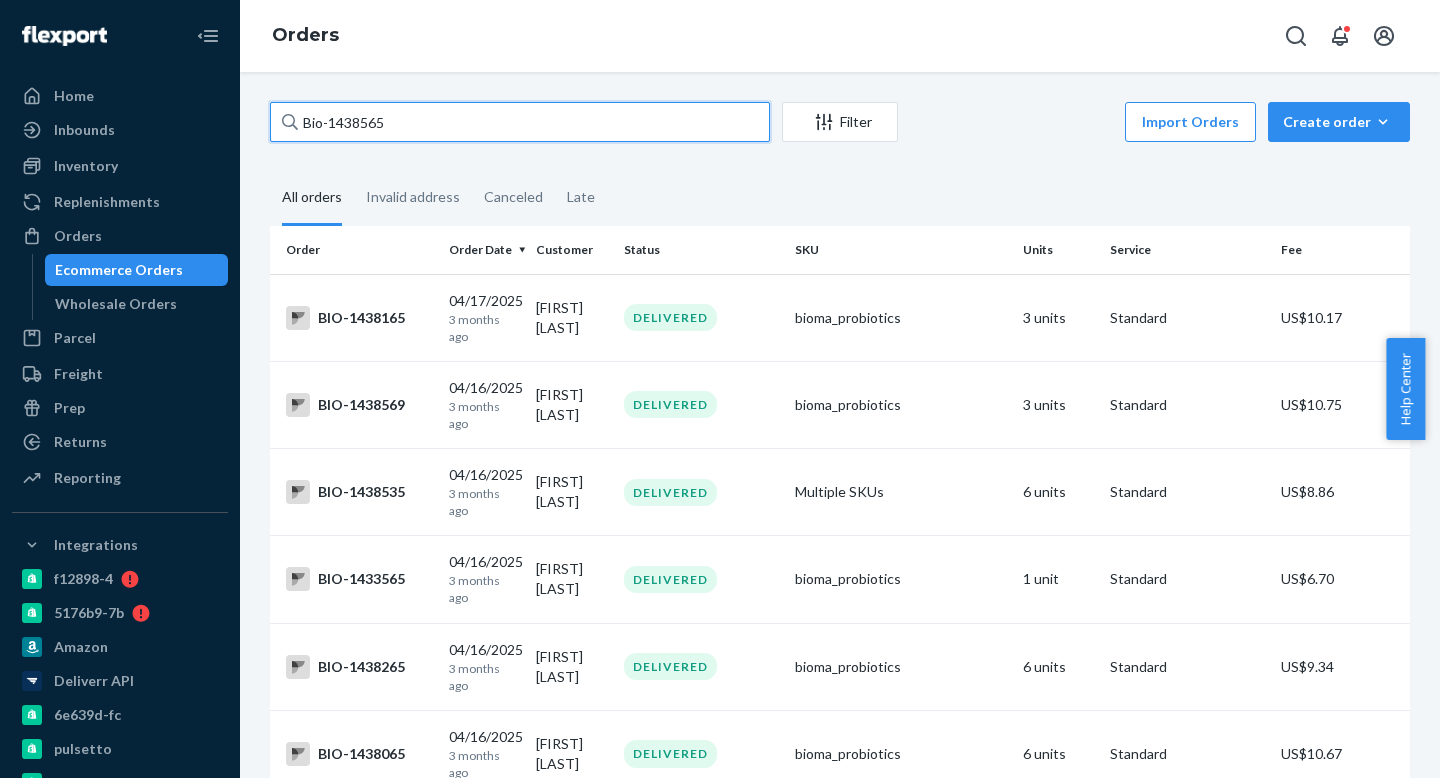 click on "Bio-1438565" at bounding box center (520, 122) 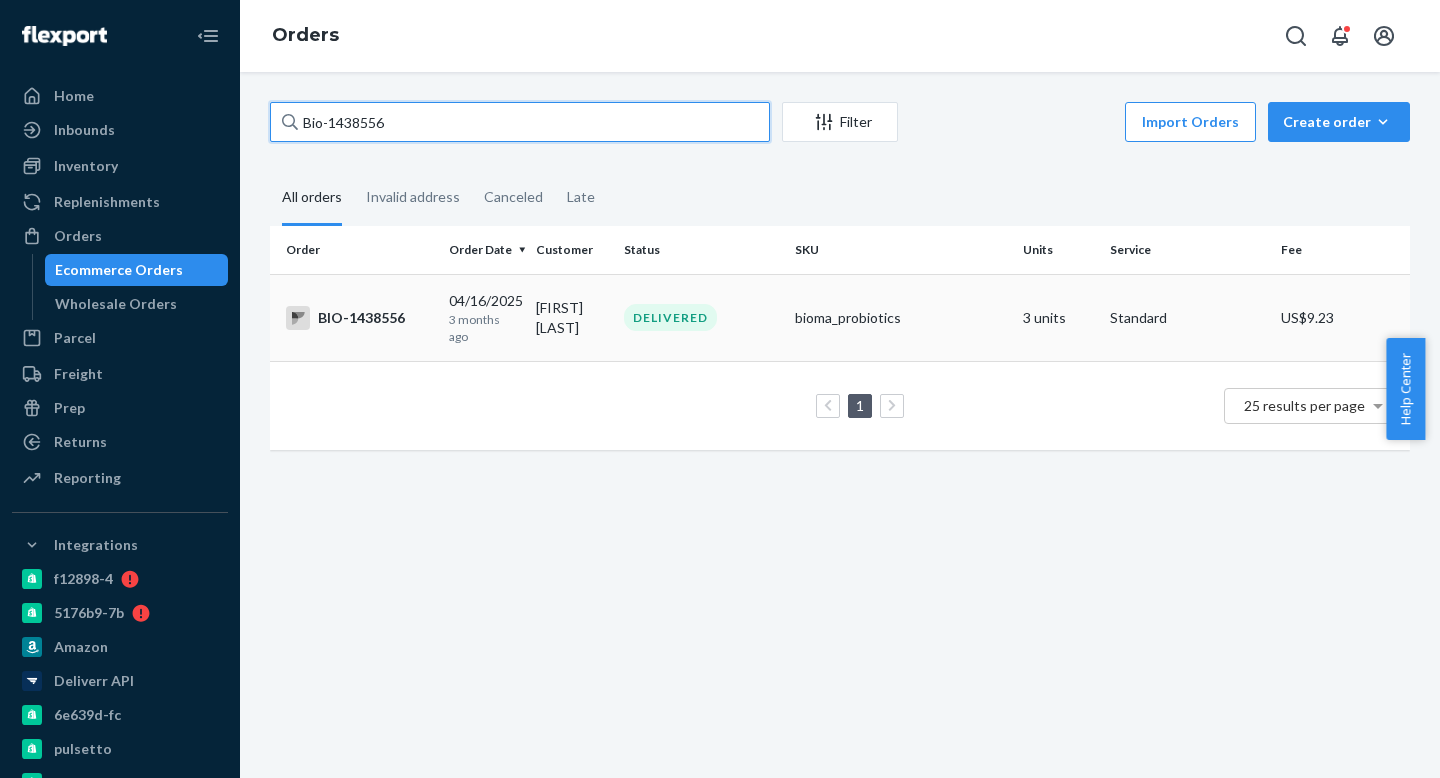 type on "Bio-1438556" 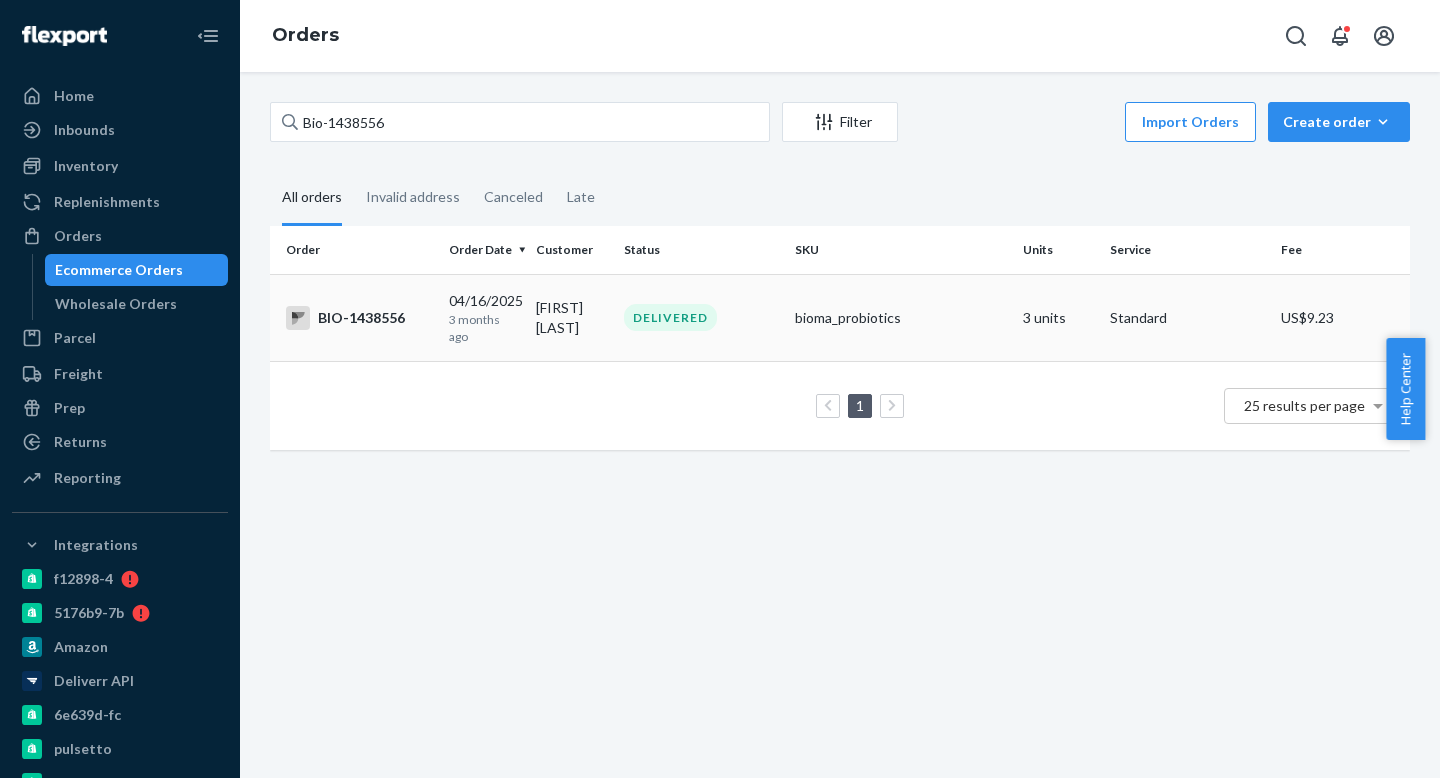 click on "[FIRST] [LAST]" at bounding box center (571, 317) 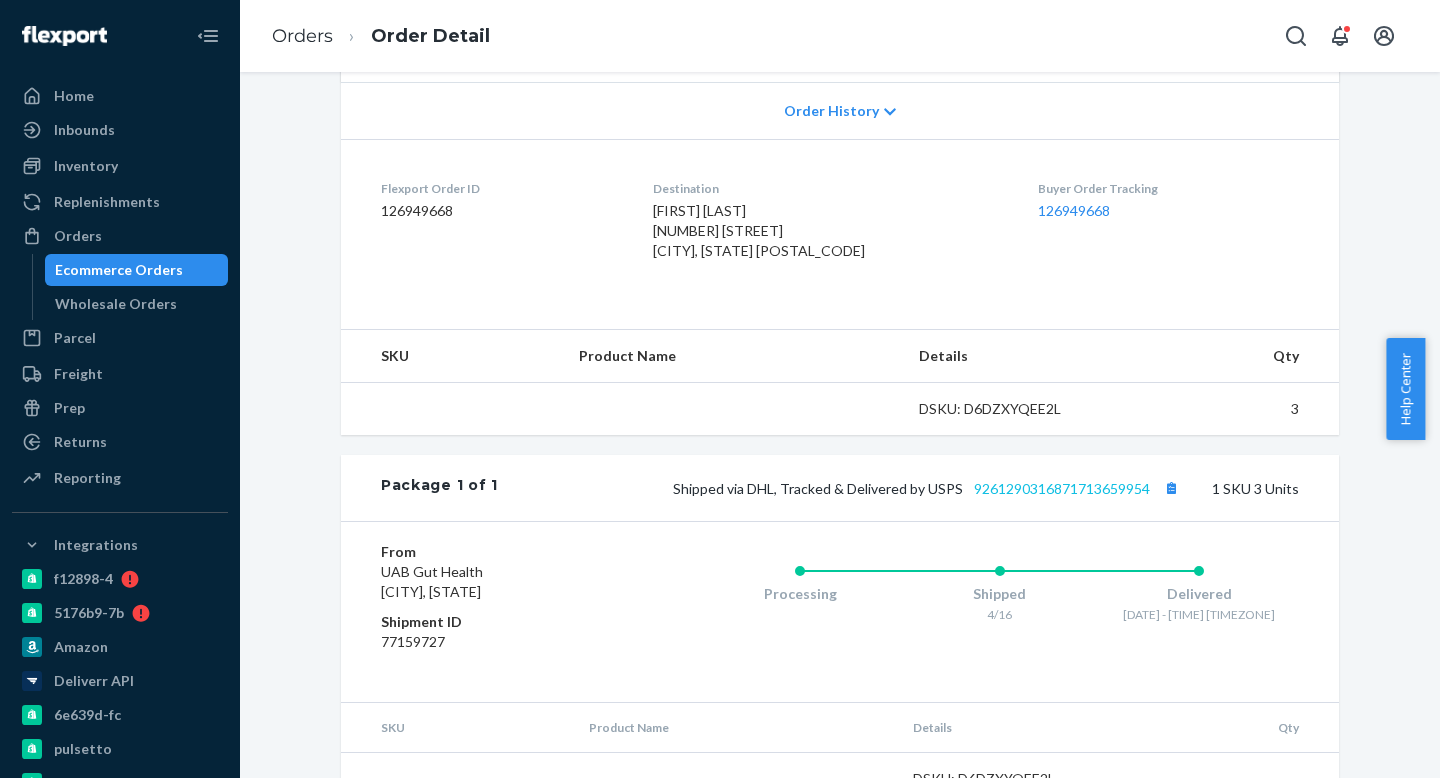 scroll, scrollTop: 531, scrollLeft: 0, axis: vertical 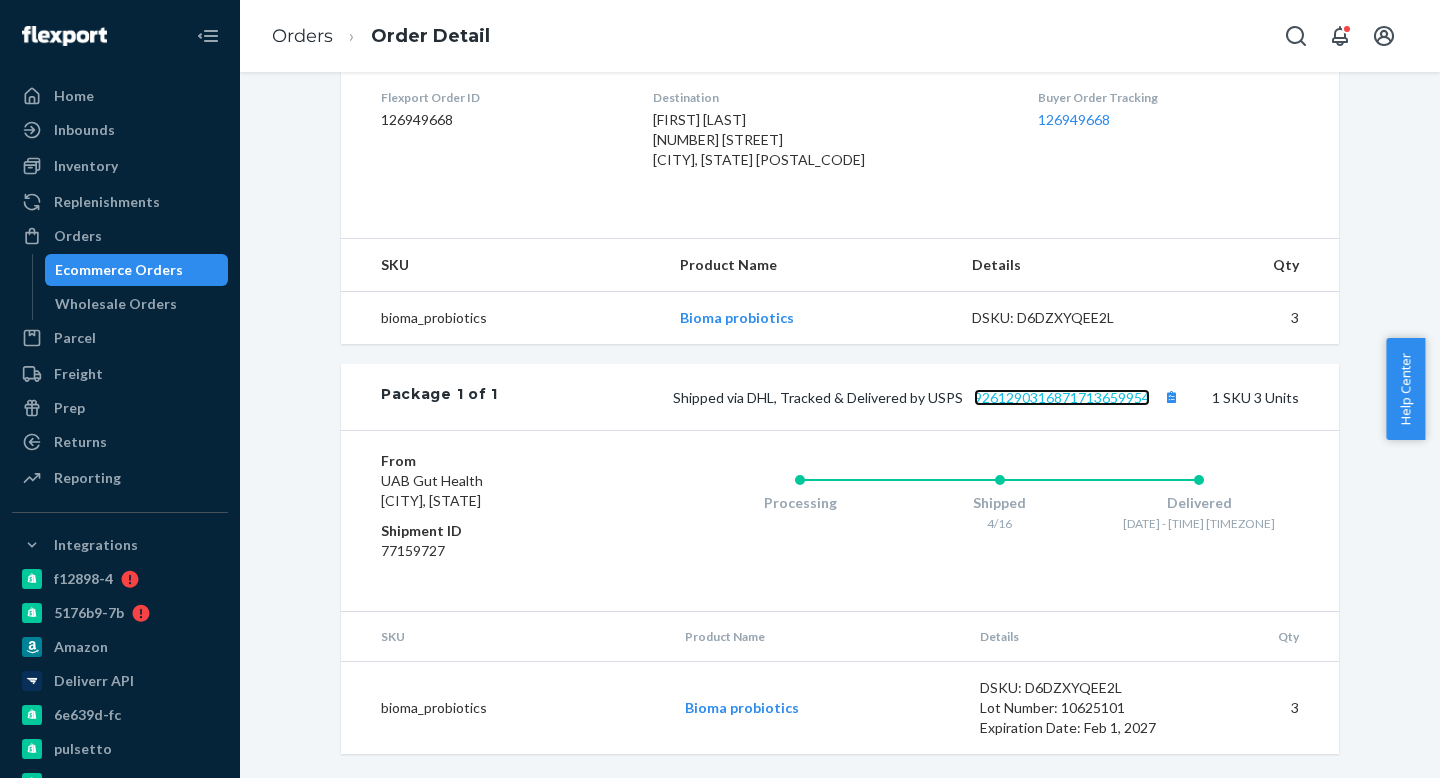 click on "9261290316871713659954" at bounding box center [1062, 397] 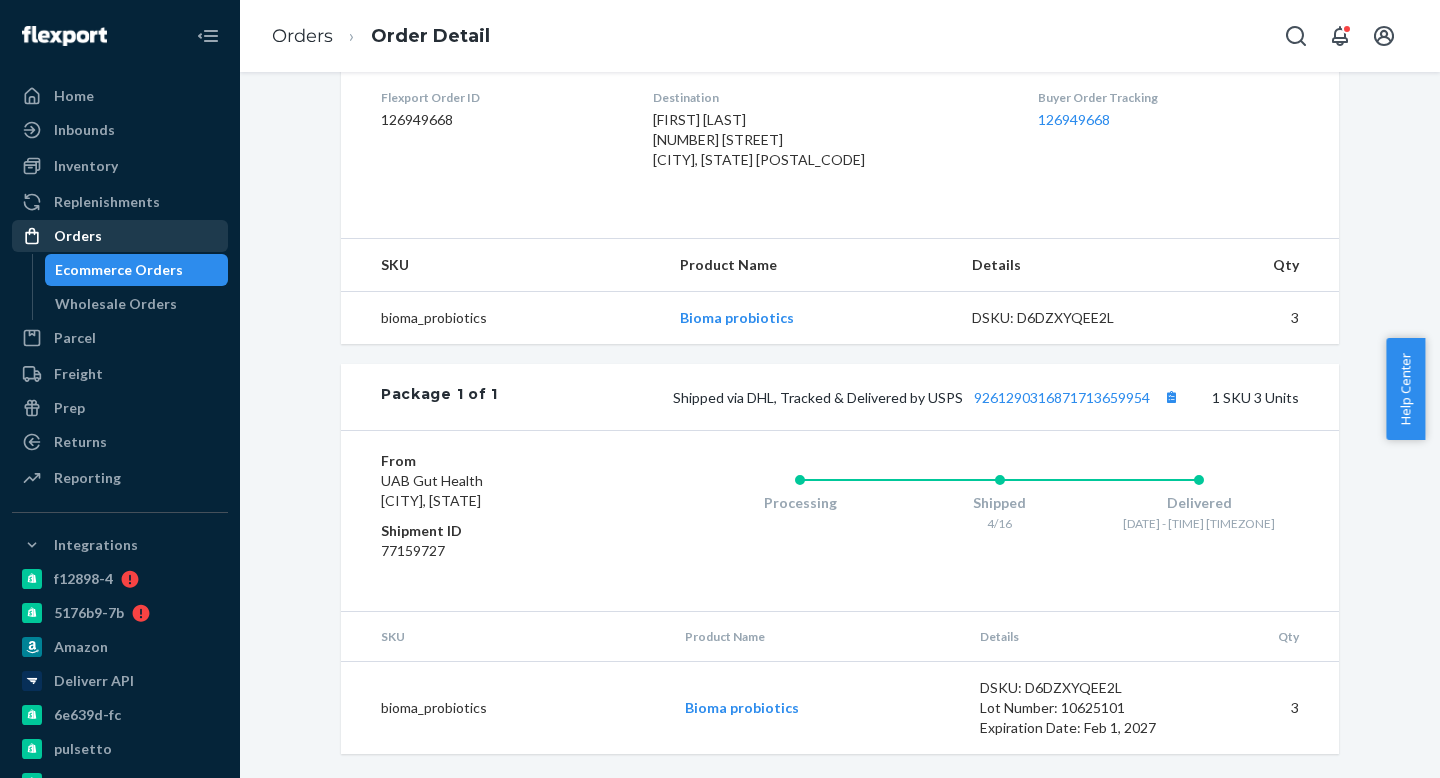 click on "Orders" at bounding box center [120, 236] 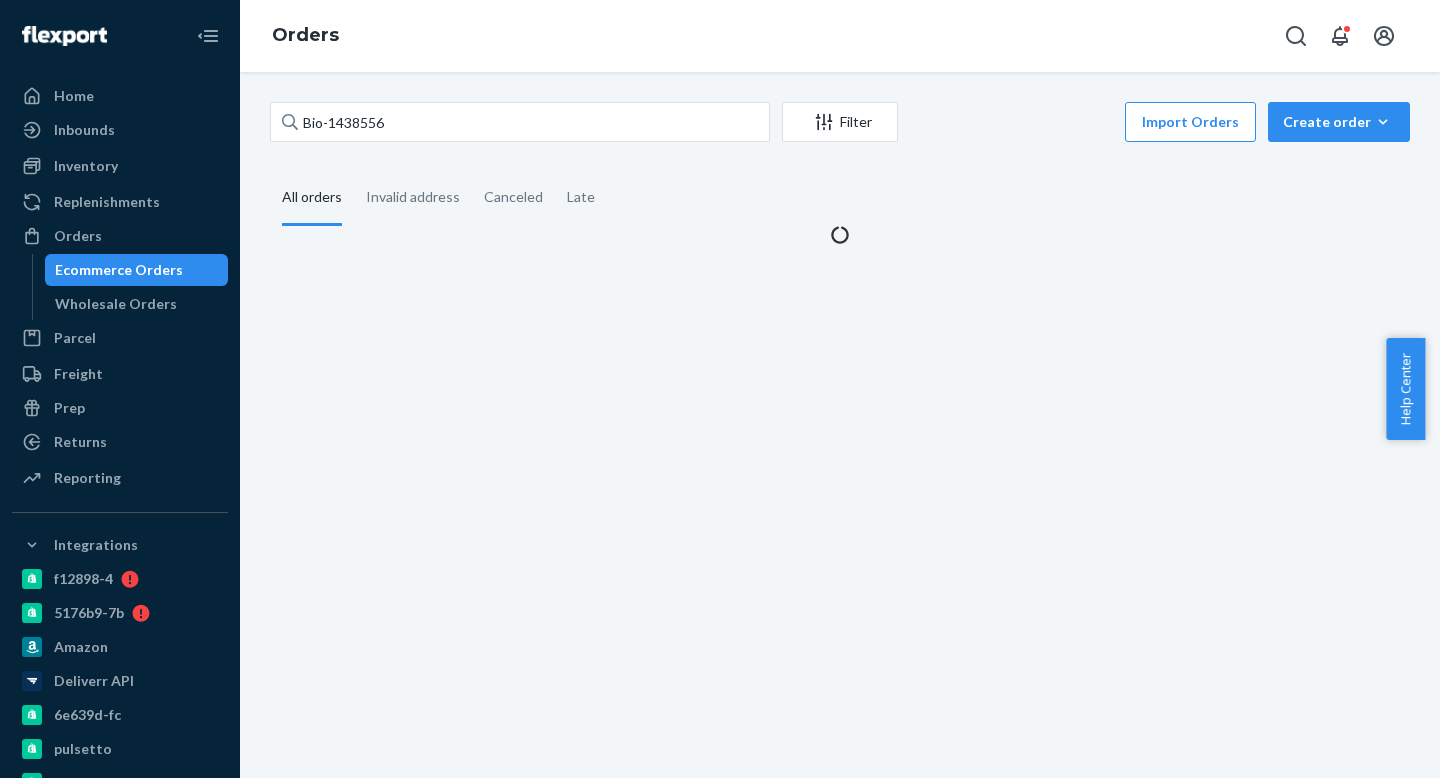 scroll, scrollTop: 0, scrollLeft: 0, axis: both 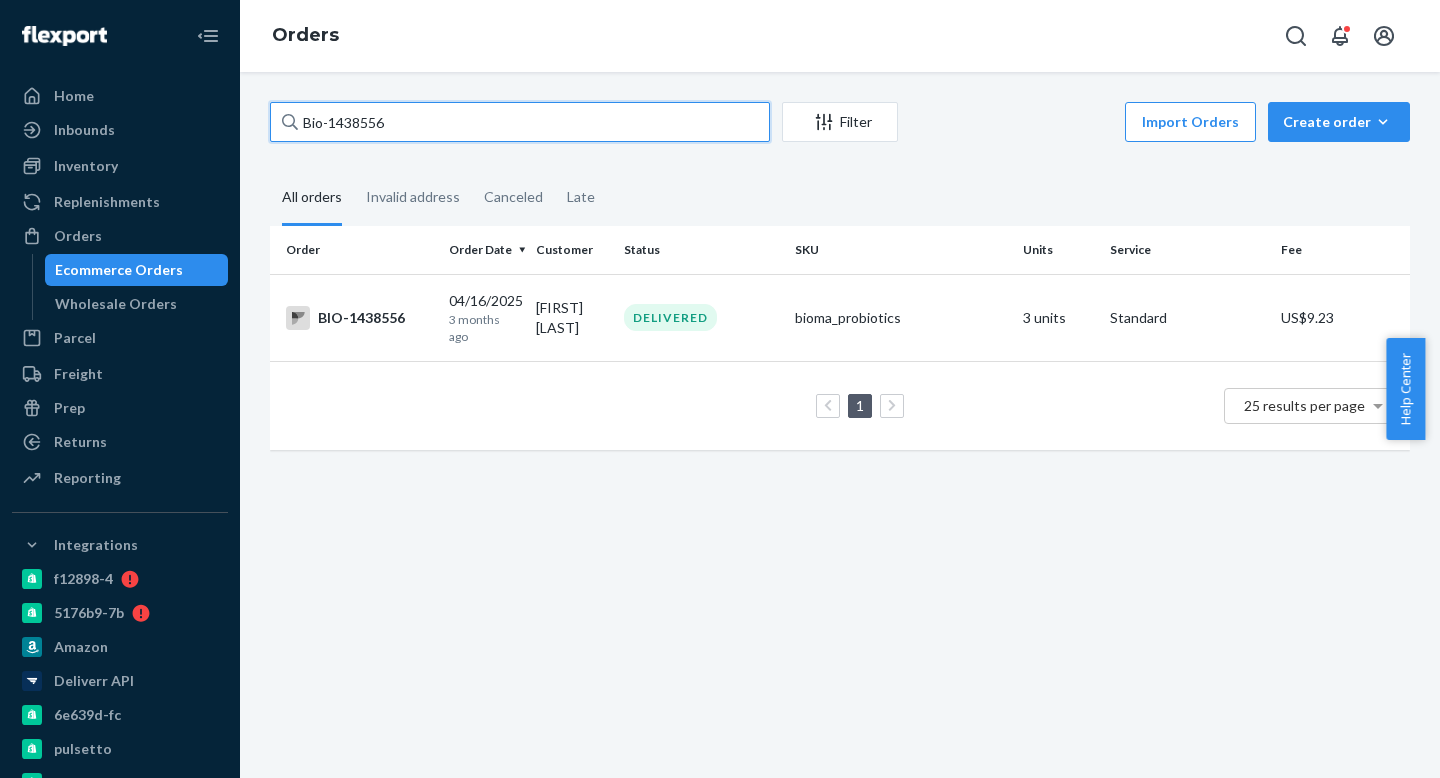 click on "Bio-1438556" at bounding box center (520, 122) 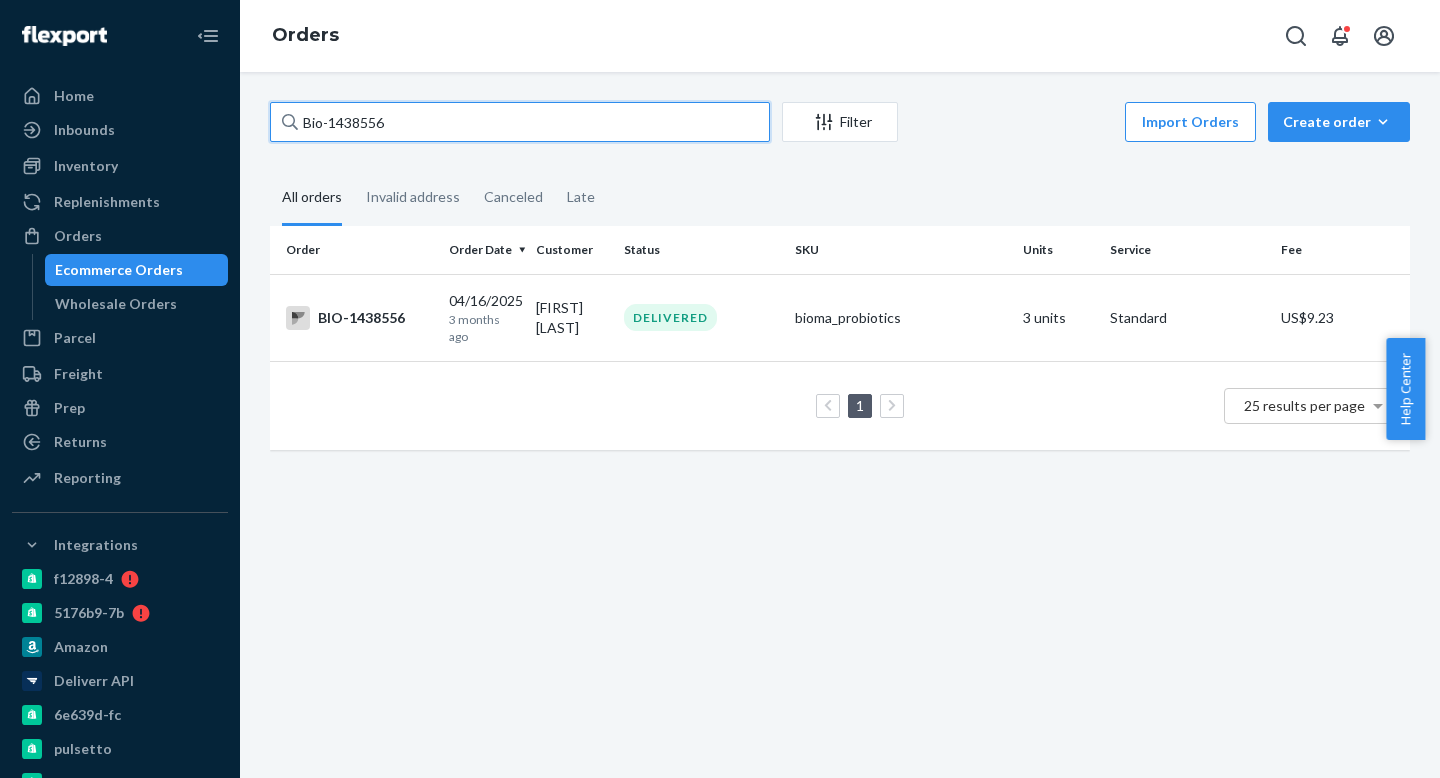 click on "Bio-1438556" at bounding box center [520, 122] 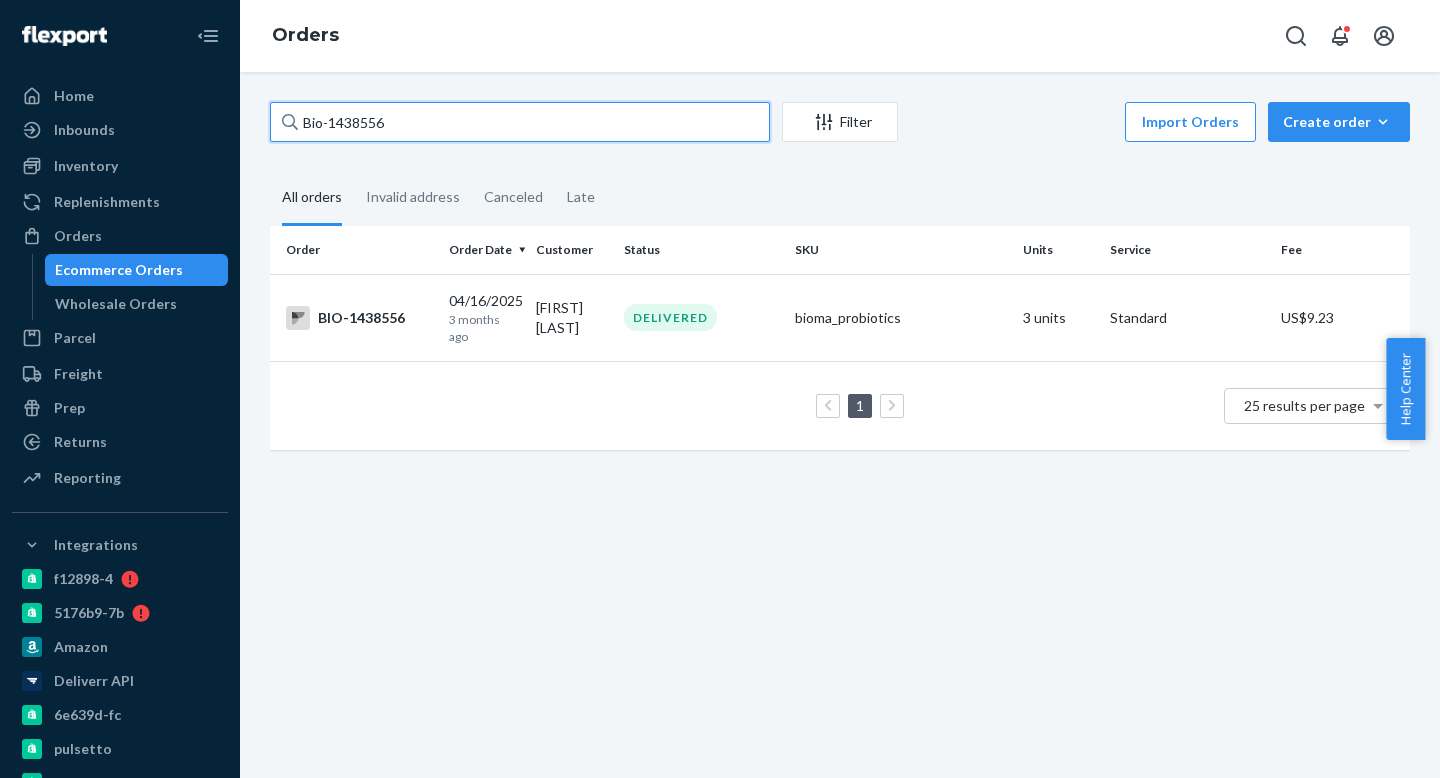 click on "Bio-1438556" at bounding box center [520, 122] 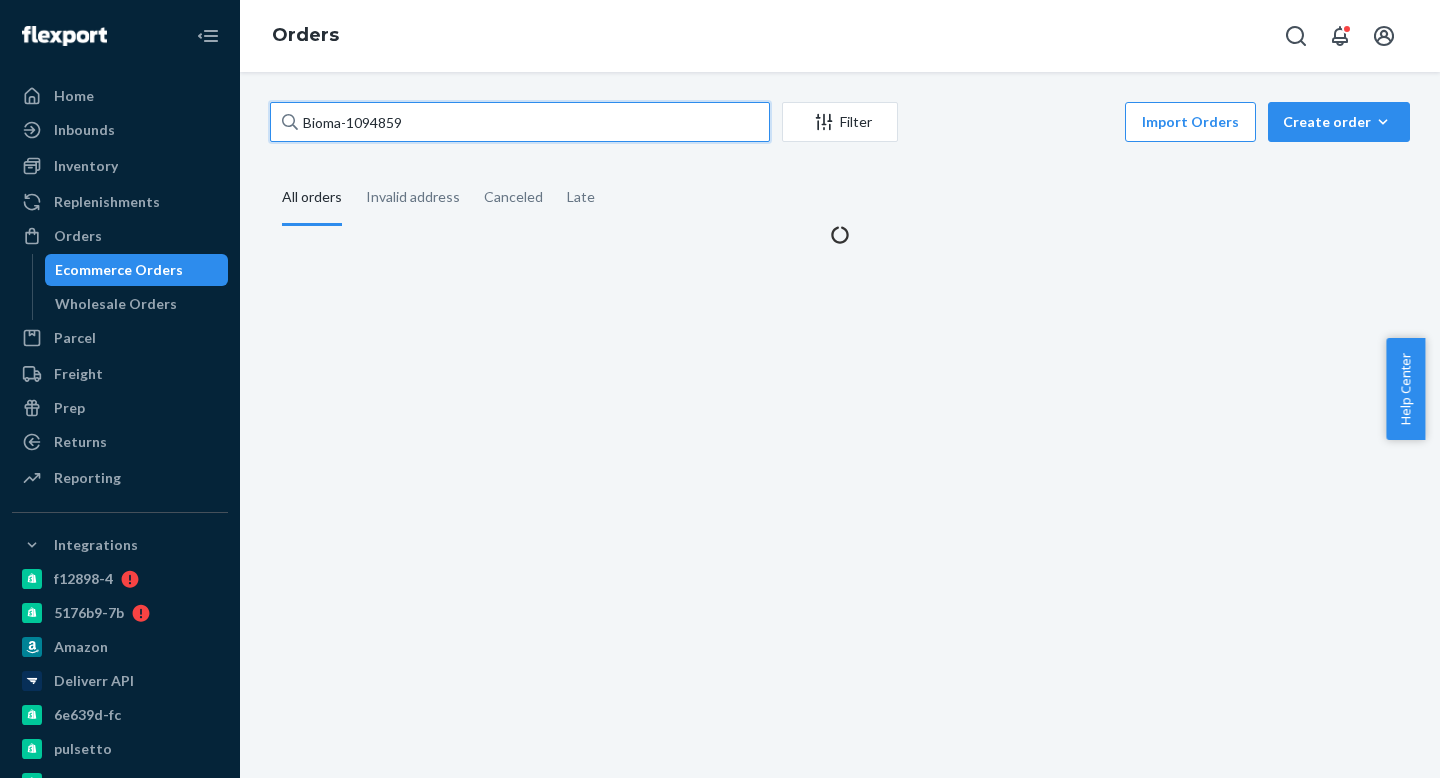 click on "Bioma-1094859" at bounding box center [520, 122] 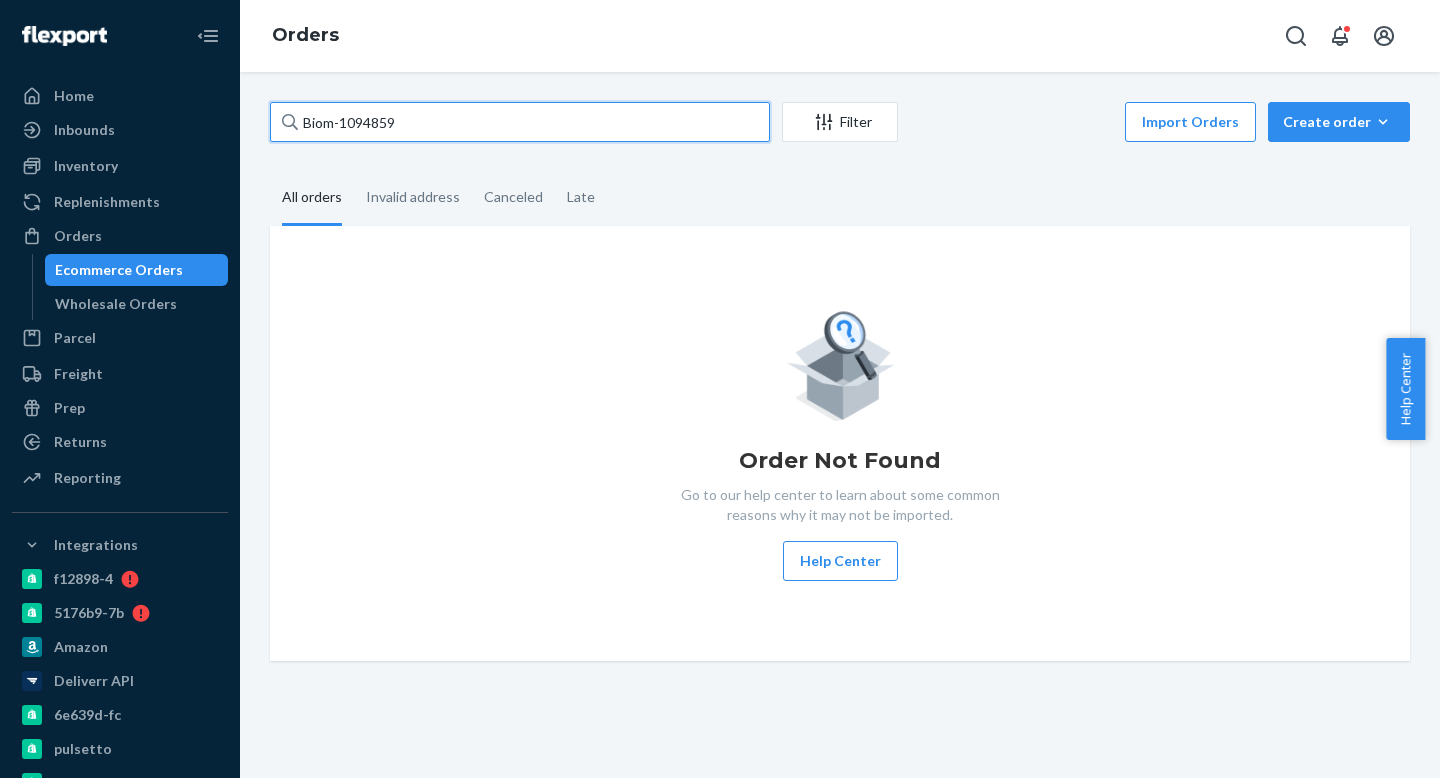 type on "Bio-1094859" 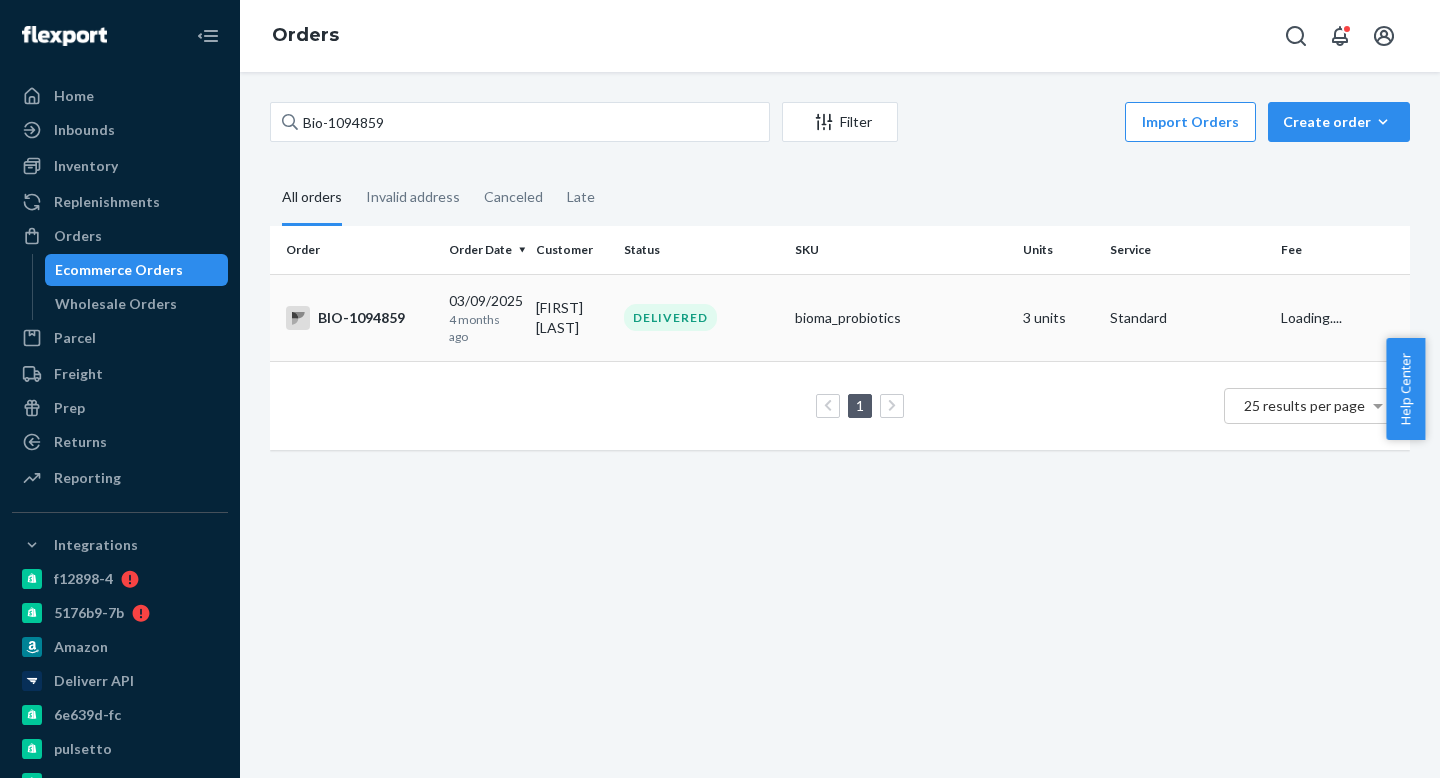 click on "BIO-1094859" at bounding box center [359, 318] 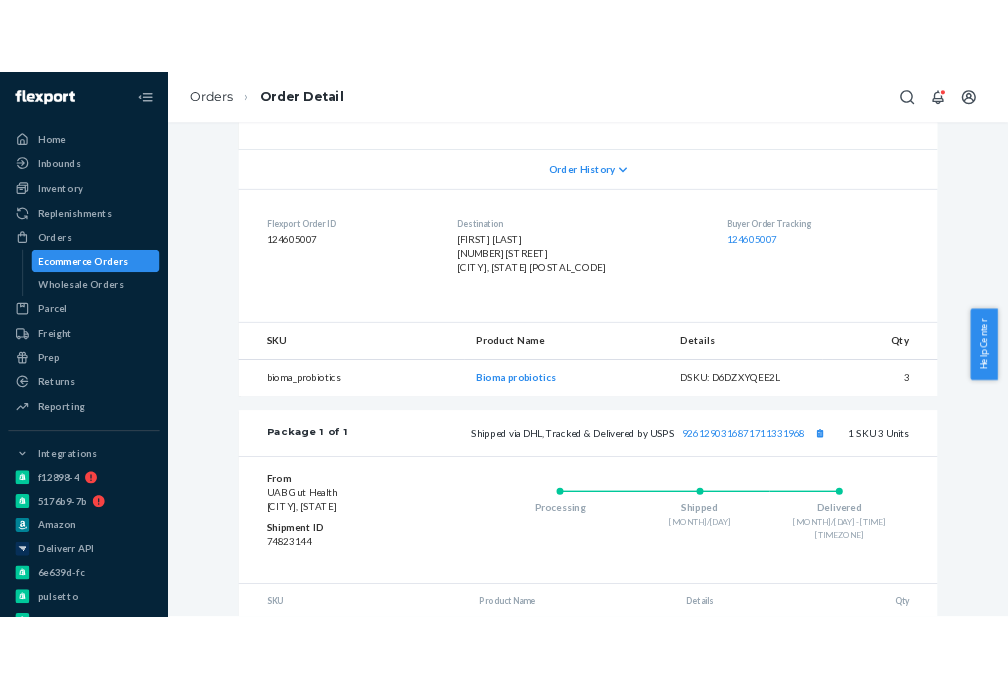 scroll, scrollTop: 511, scrollLeft: 0, axis: vertical 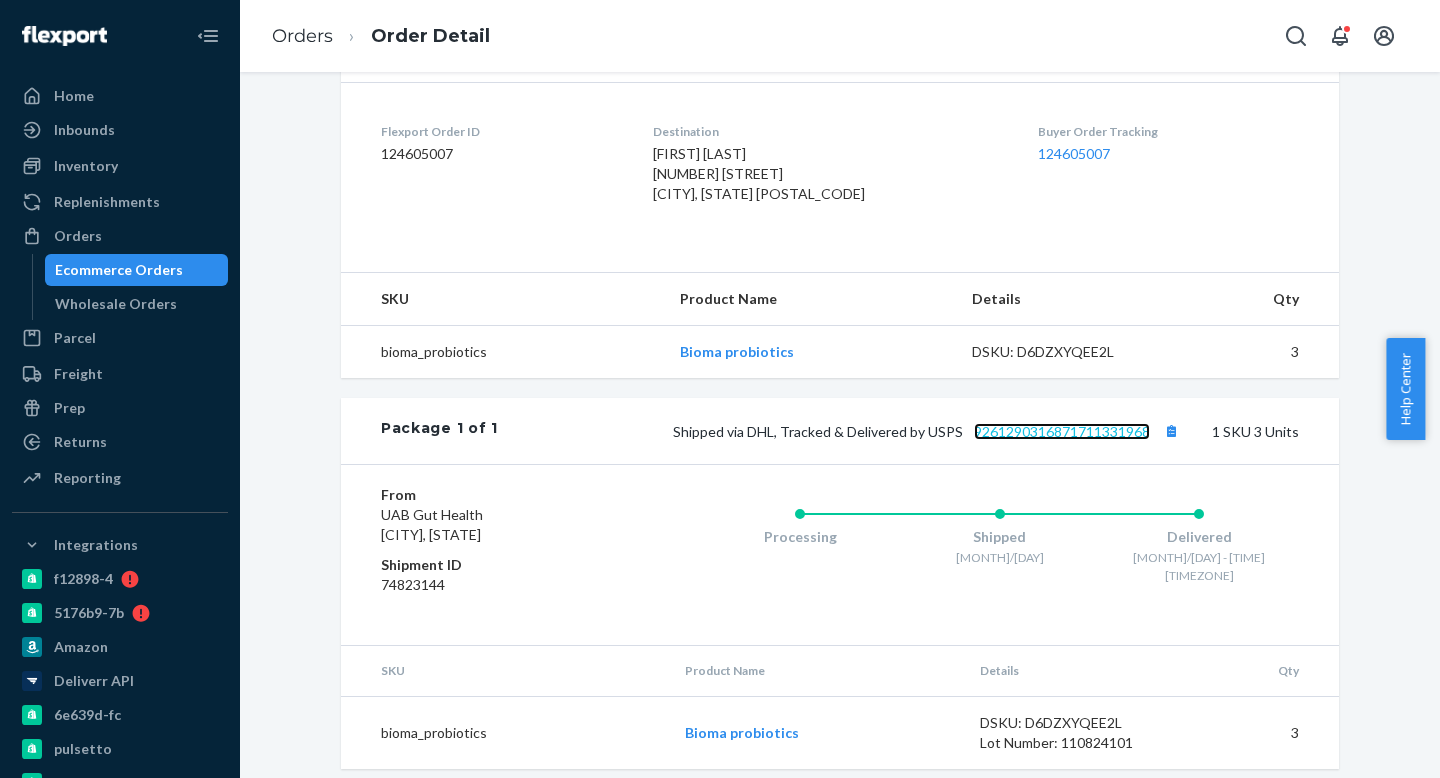 click on "9261290316871711331968" at bounding box center (1062, 431) 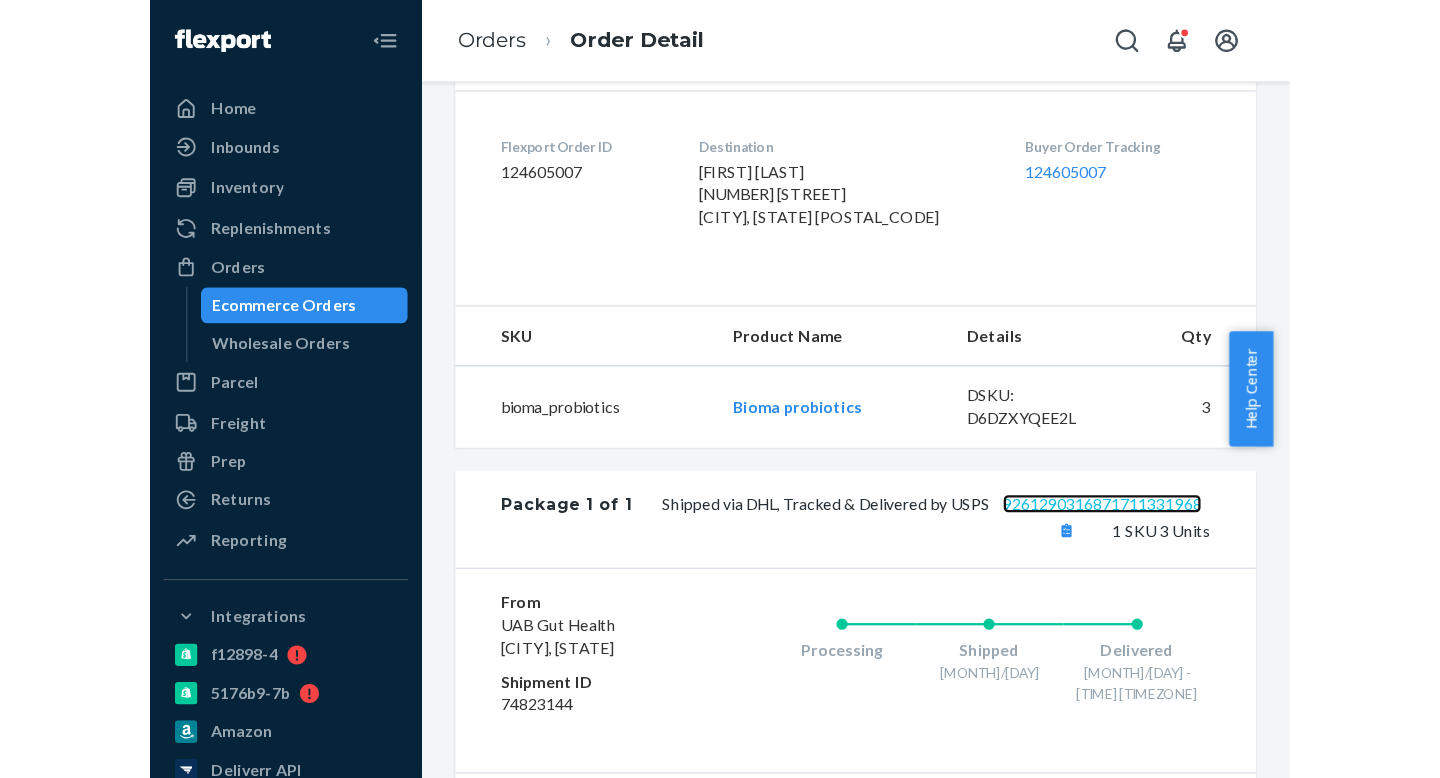 scroll, scrollTop: 608, scrollLeft: 0, axis: vertical 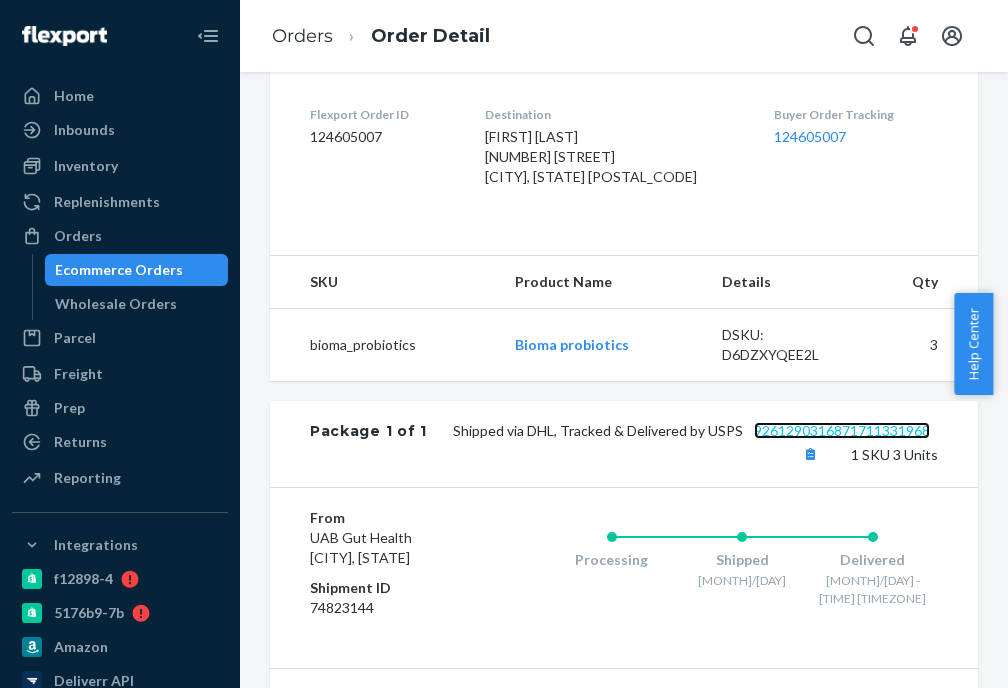 click on "9261290316871711331968" at bounding box center [842, 430] 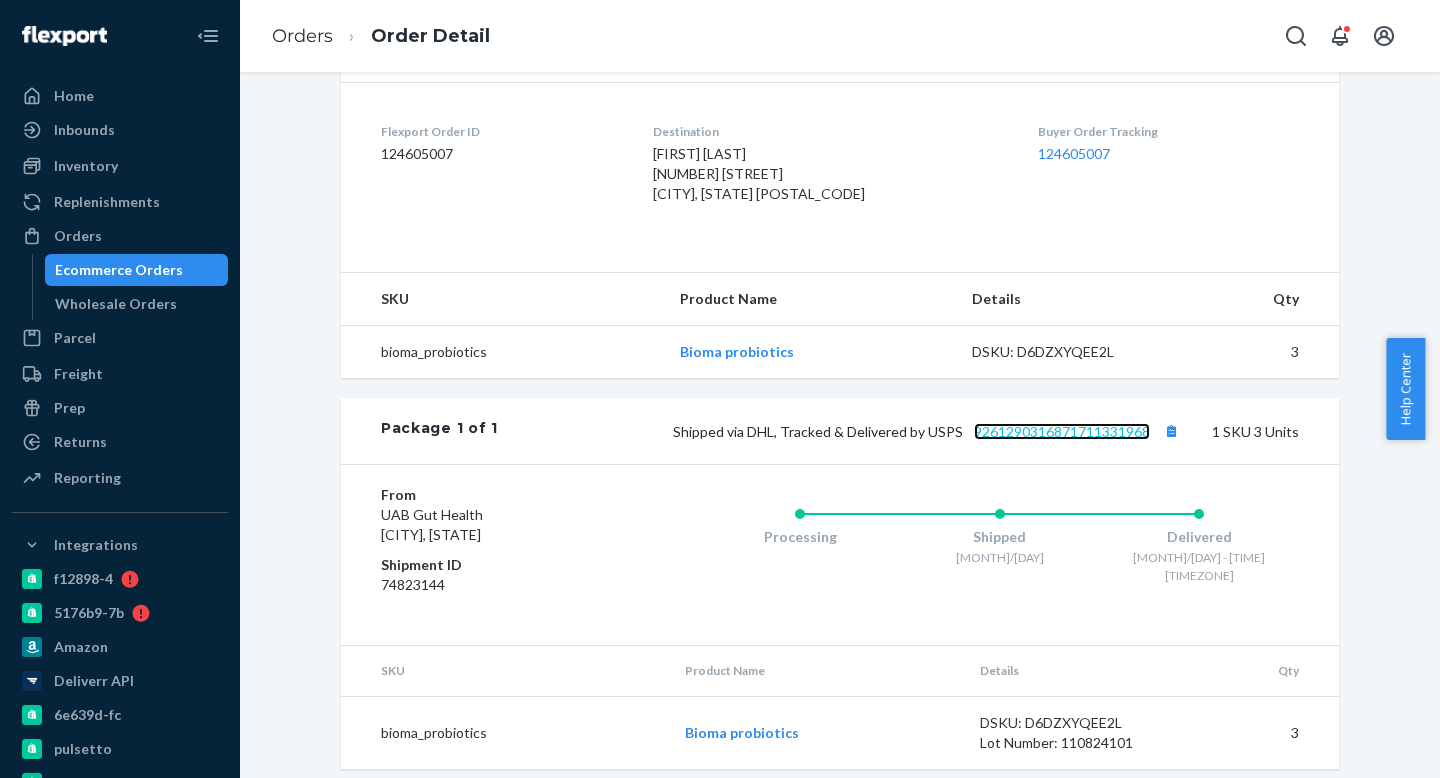 scroll, scrollTop: 0, scrollLeft: 0, axis: both 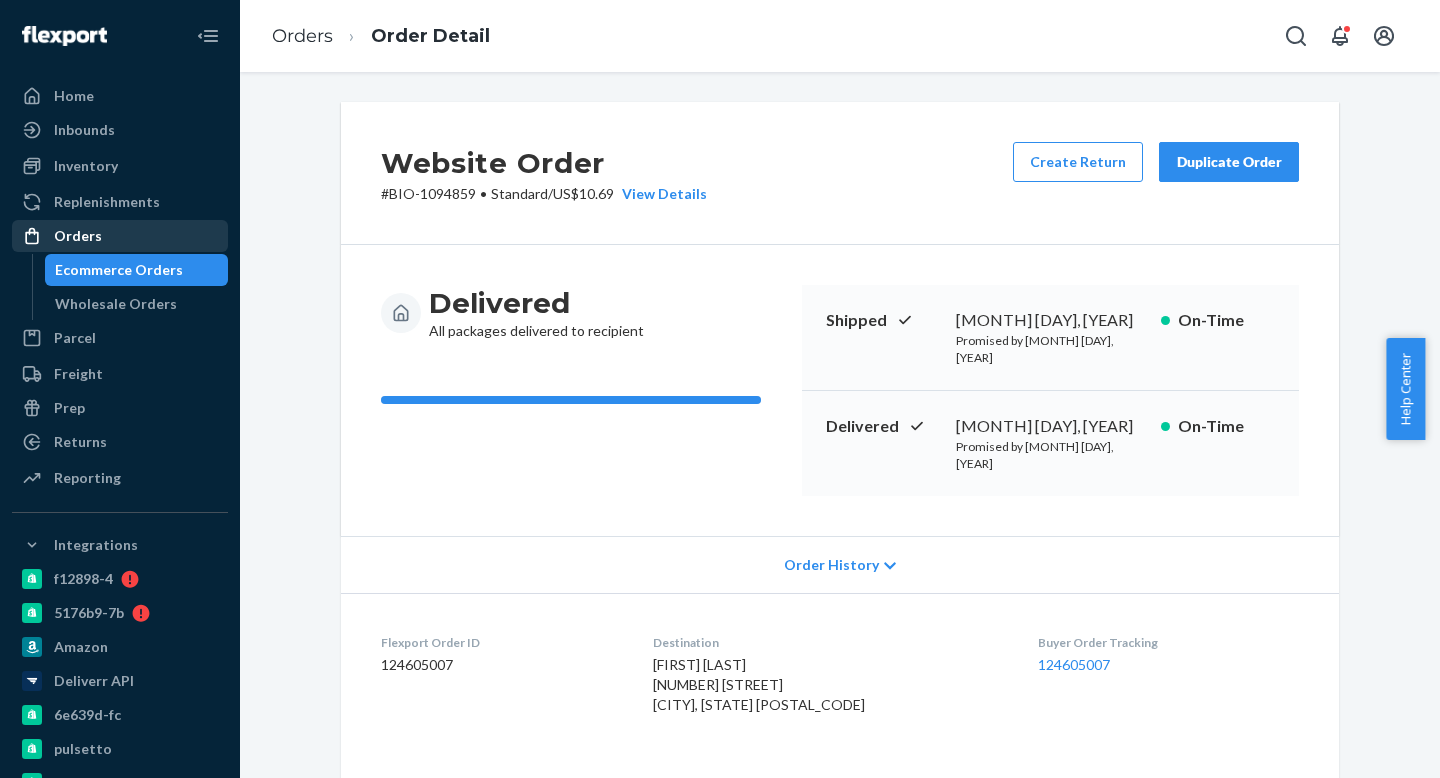 click on "Orders" at bounding box center (120, 236) 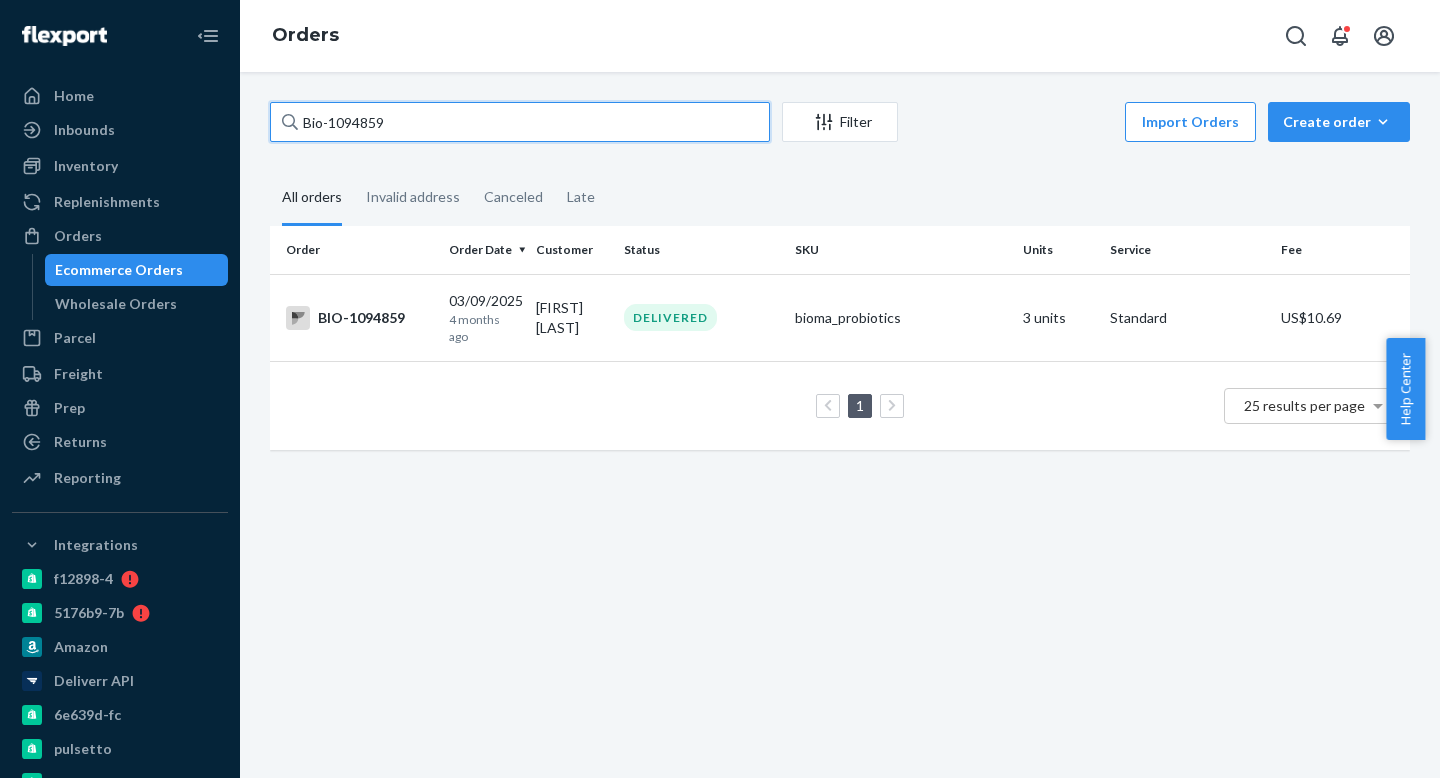 click on "Bio-1094859" at bounding box center [520, 122] 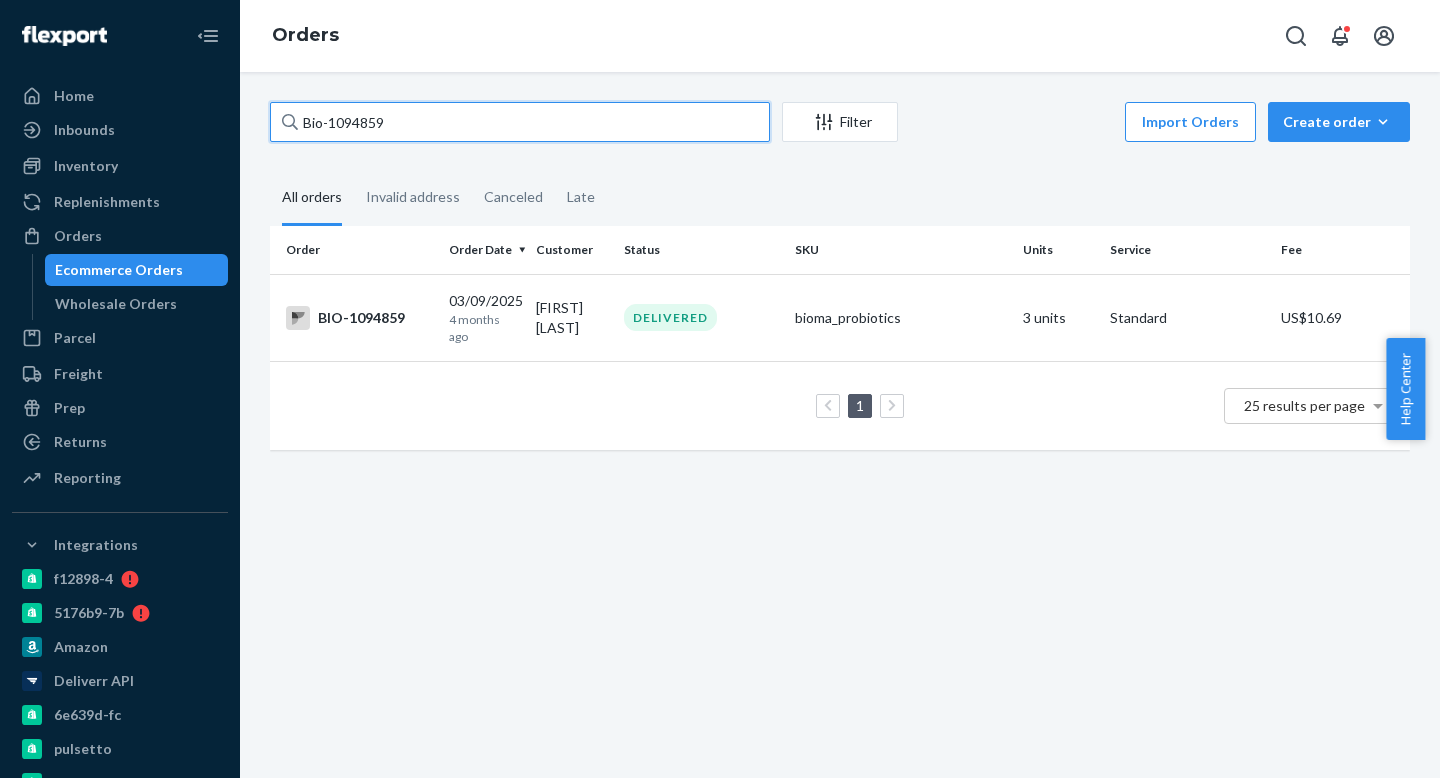 click on "Bio-1094859" at bounding box center (520, 122) 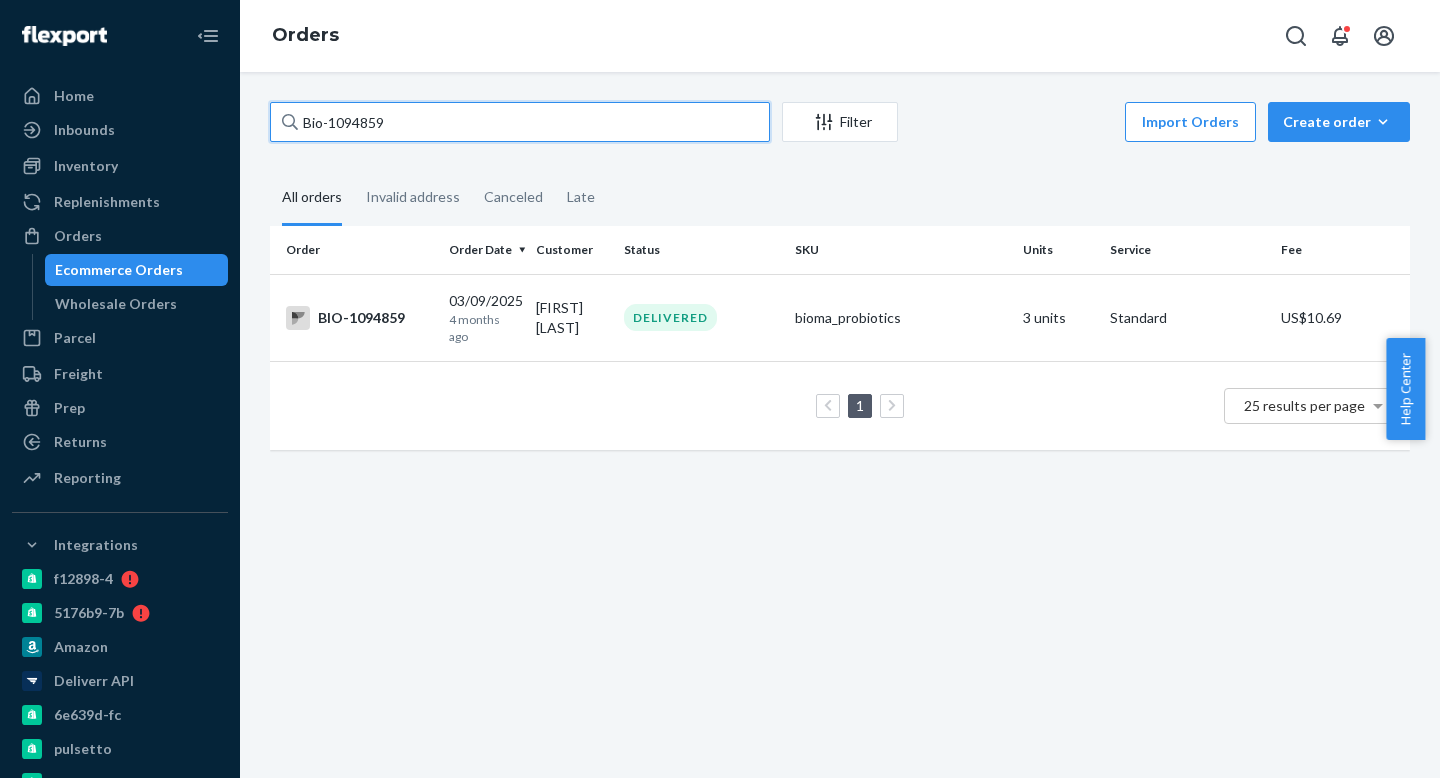 click on "Bio-1094859" at bounding box center [520, 122] 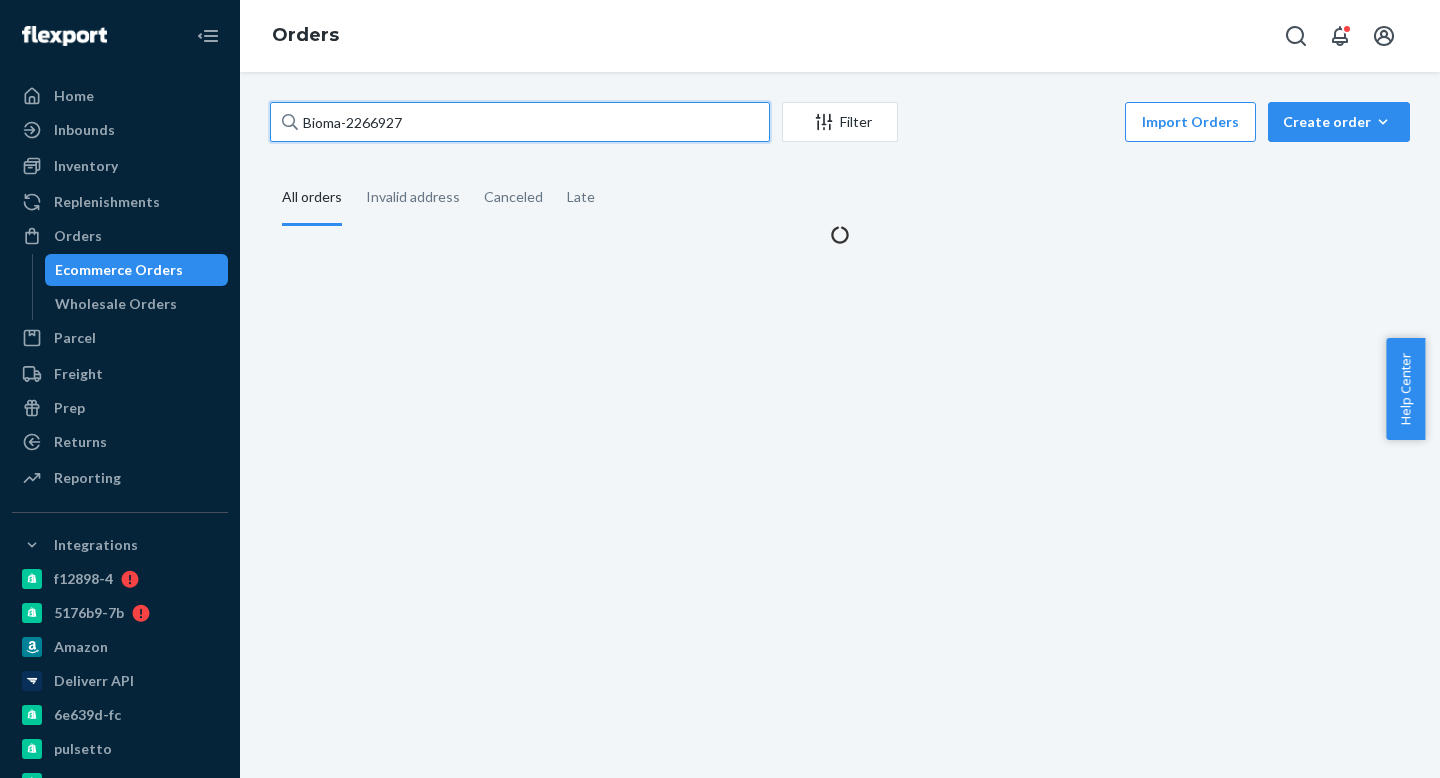 drag, startPoint x: 339, startPoint y: 121, endPoint x: 359, endPoint y: 245, distance: 125.60255 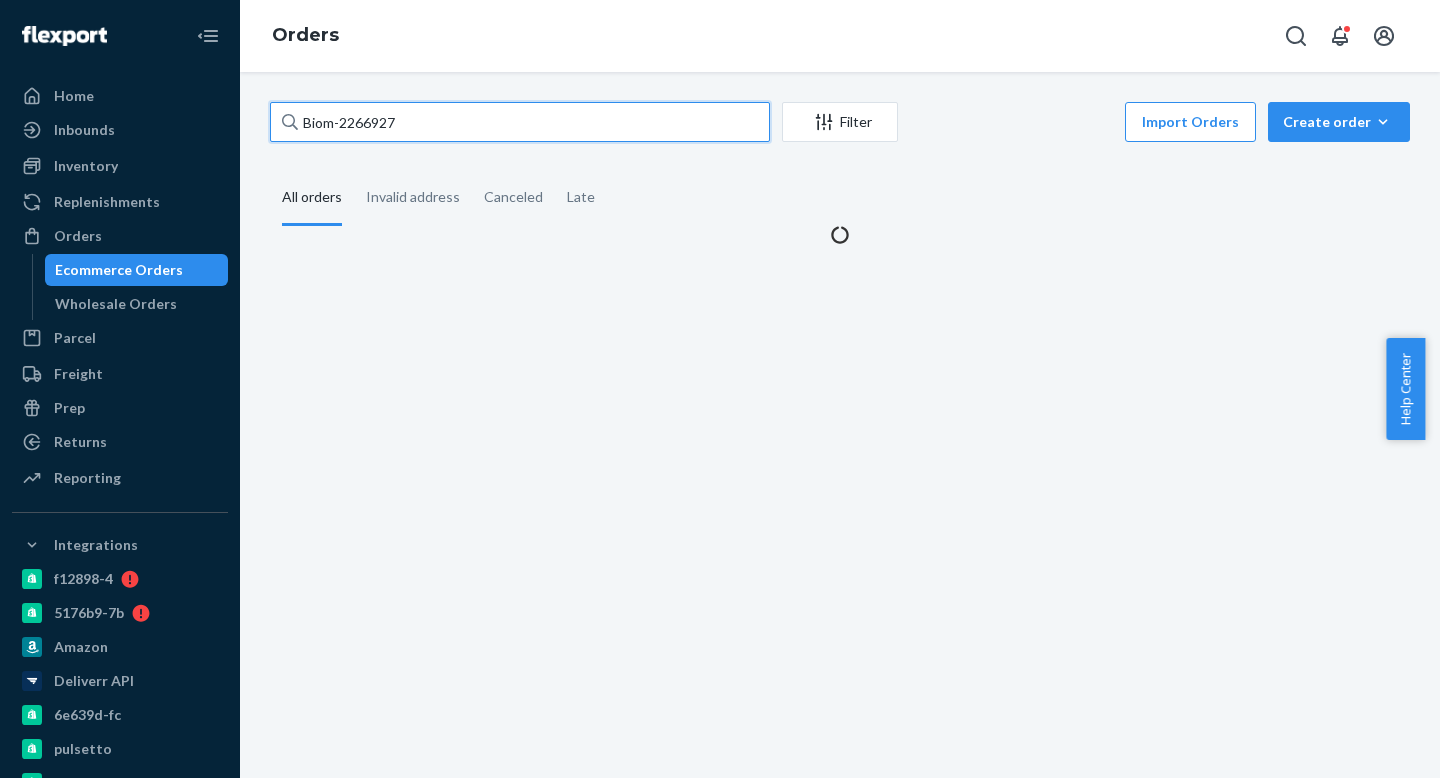 type on "Bio-2266927" 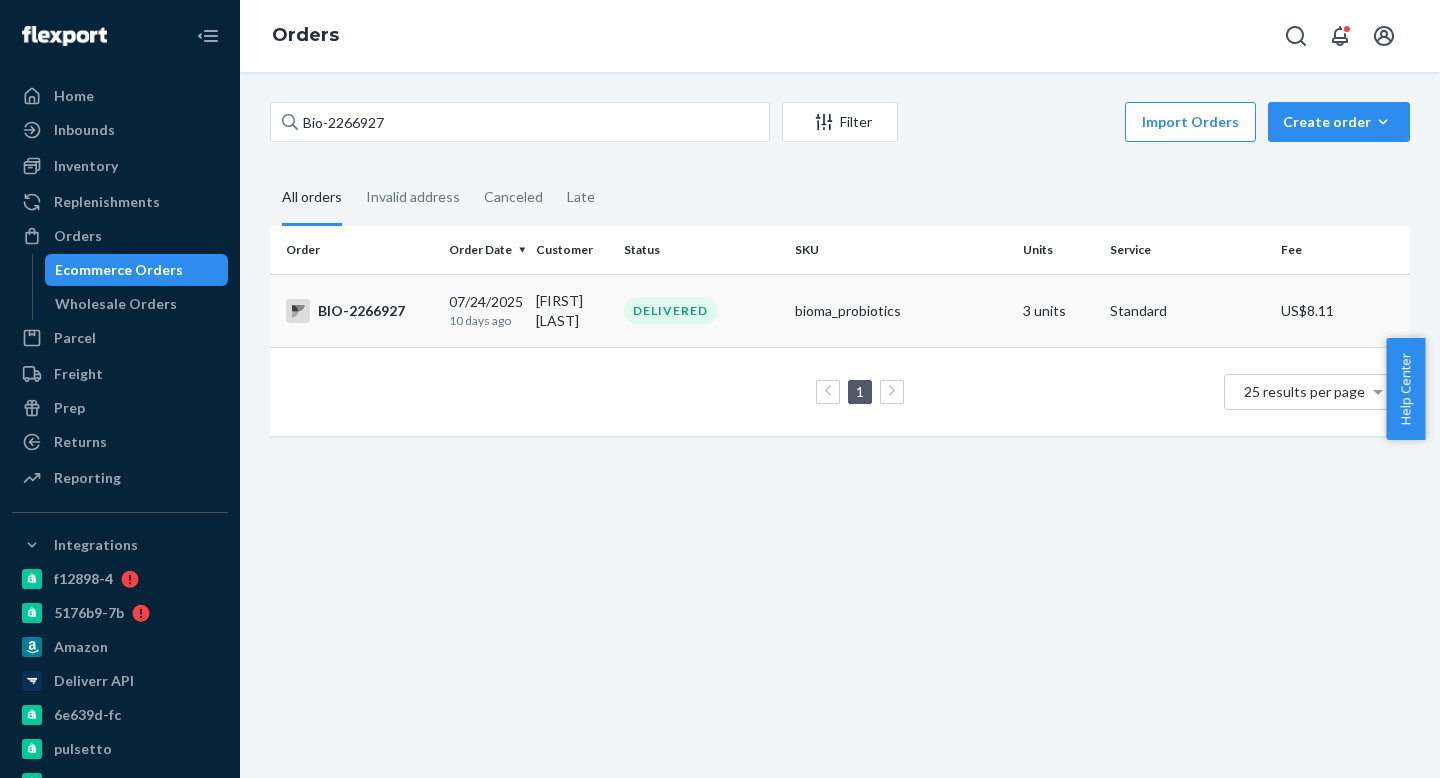 click on "[MONTH]/[DAY]/[YEAR] [DAYS_AGO]" at bounding box center (484, 310) 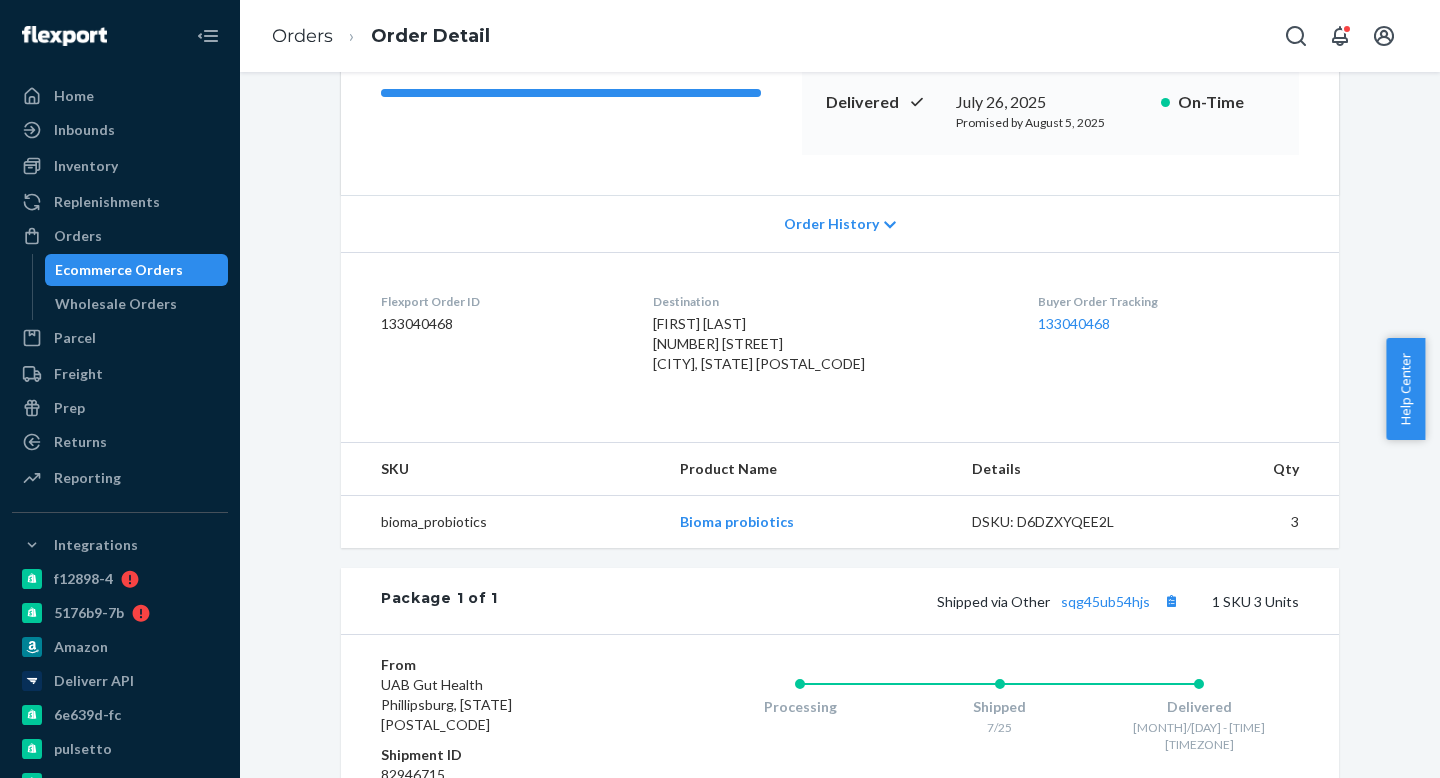 scroll, scrollTop: 588, scrollLeft: 0, axis: vertical 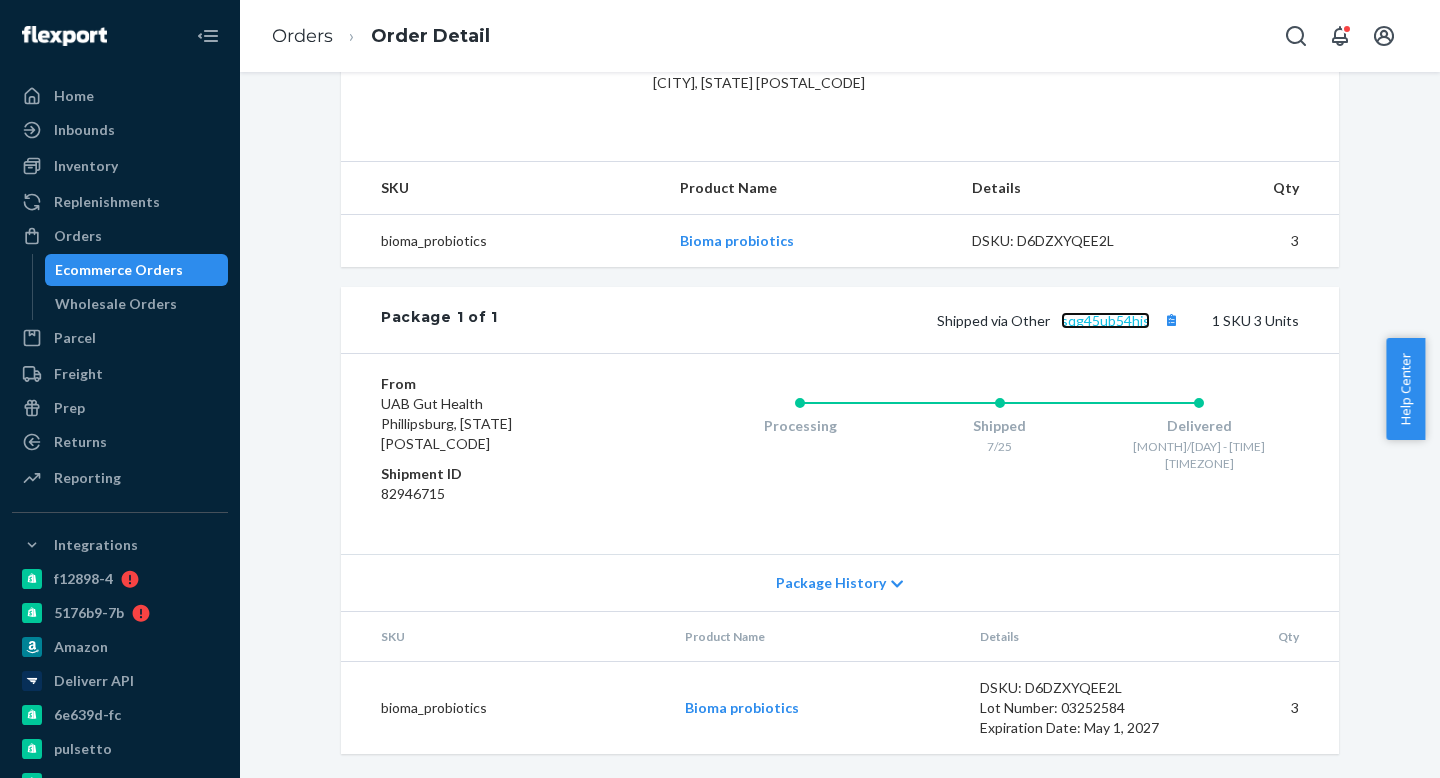 click on "sqg45ub54hjs" at bounding box center [1105, 320] 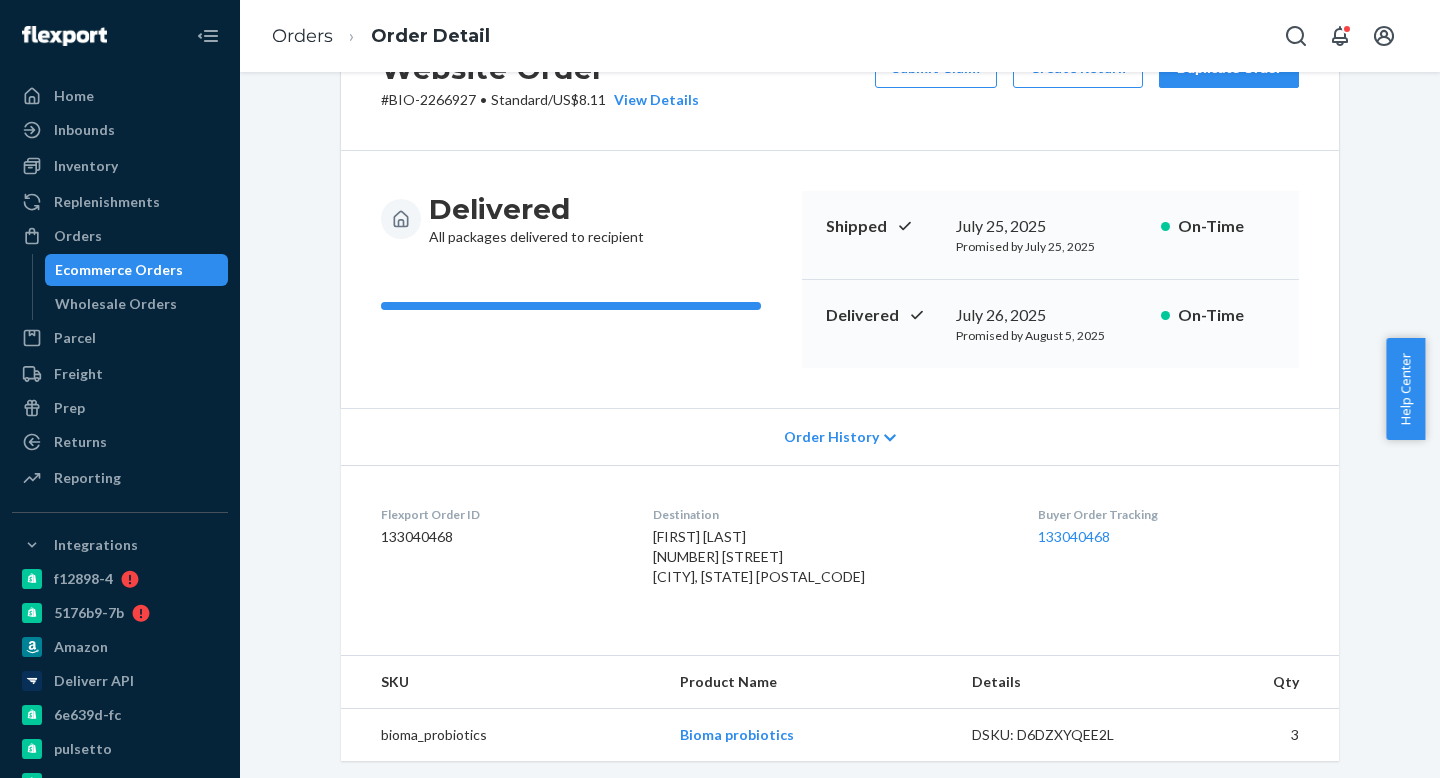 scroll, scrollTop: 0, scrollLeft: 0, axis: both 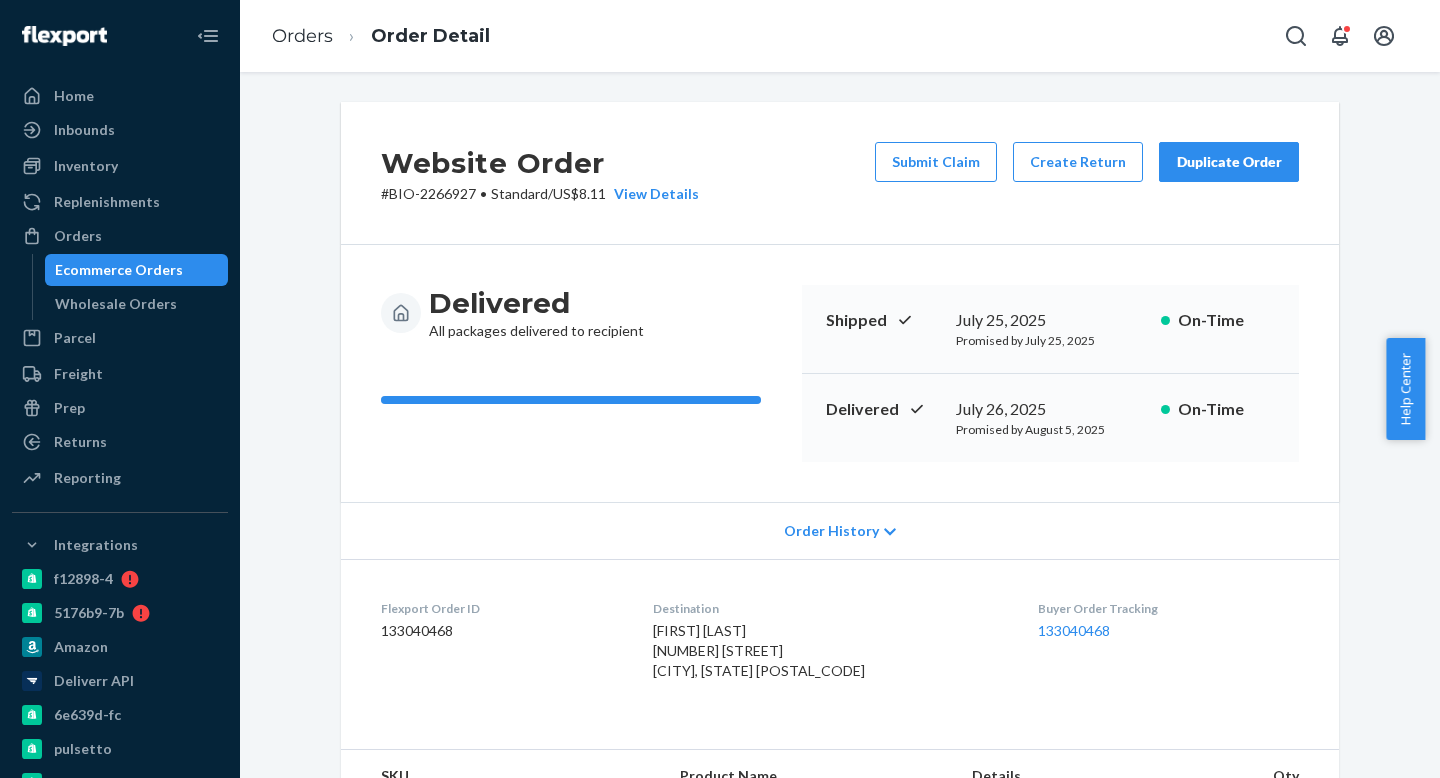 drag, startPoint x: 141, startPoint y: 226, endPoint x: 215, endPoint y: 225, distance: 74.00676 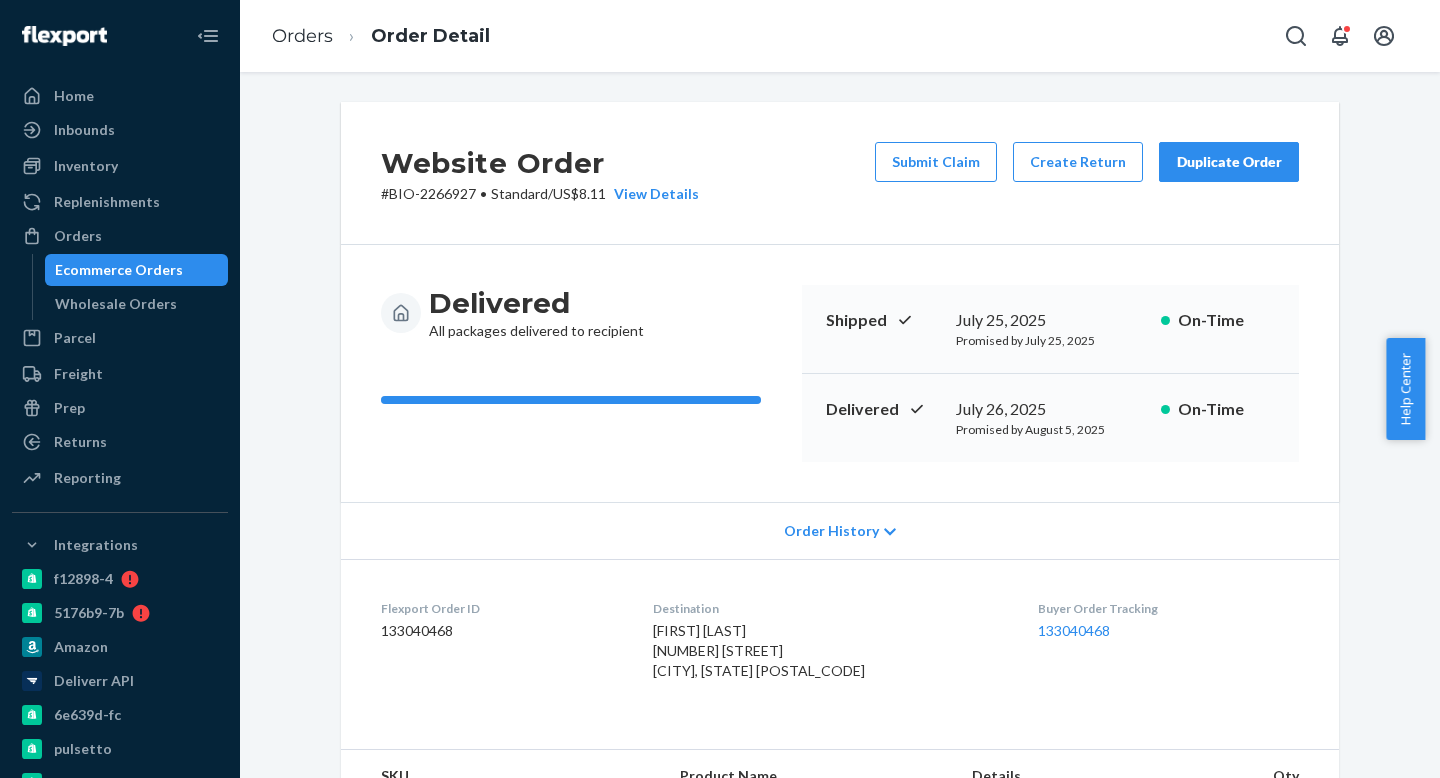 click on "Orders" at bounding box center [120, 236] 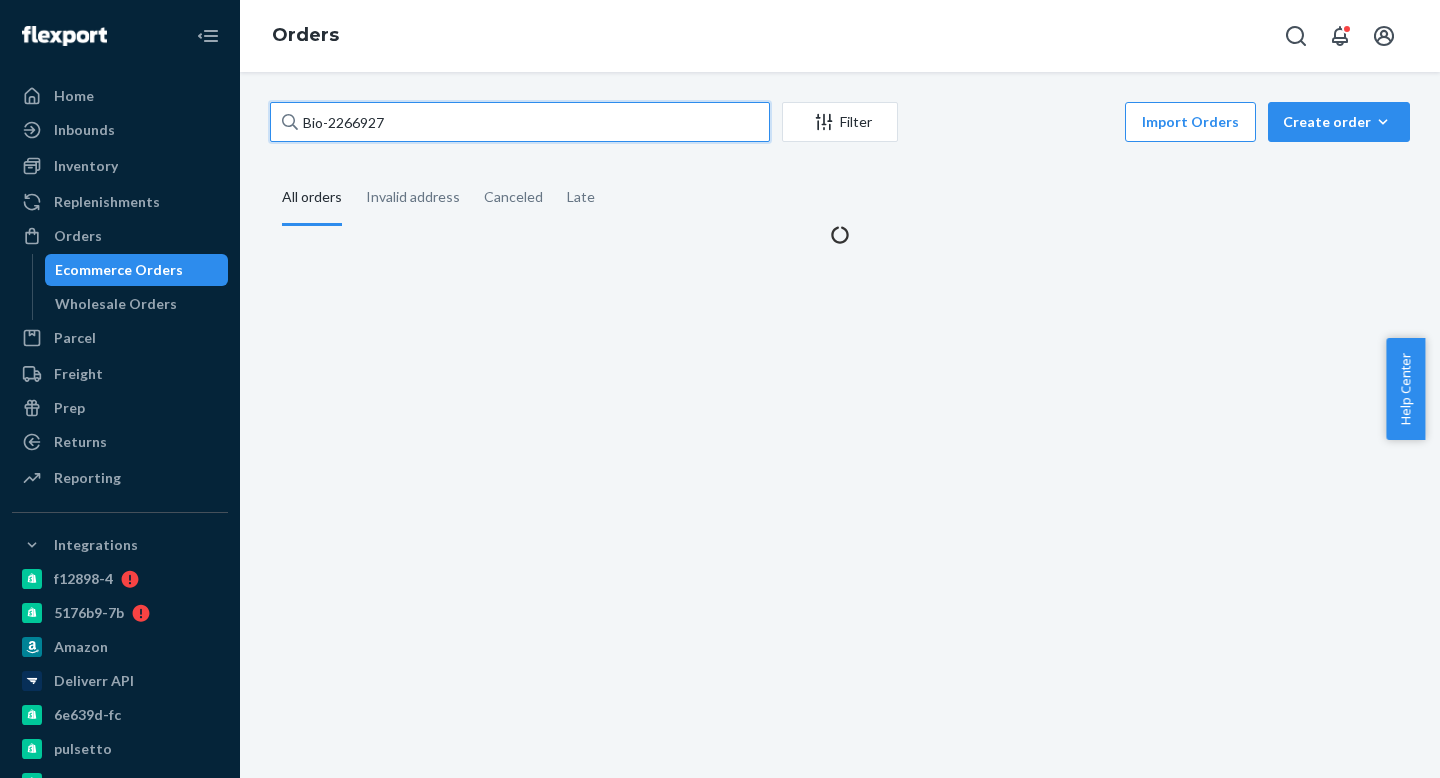 click on "Bio-2266927" at bounding box center (520, 122) 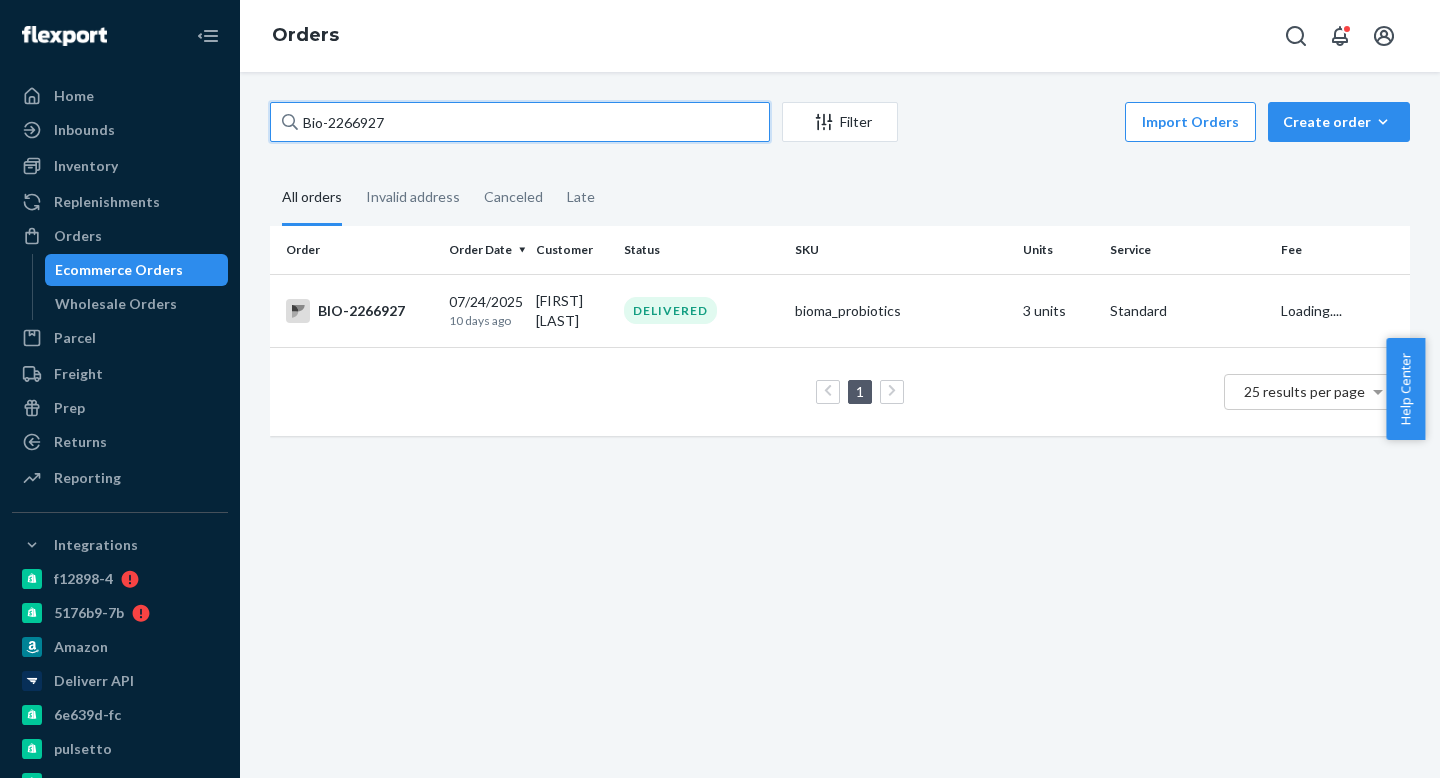 paste on "75030" 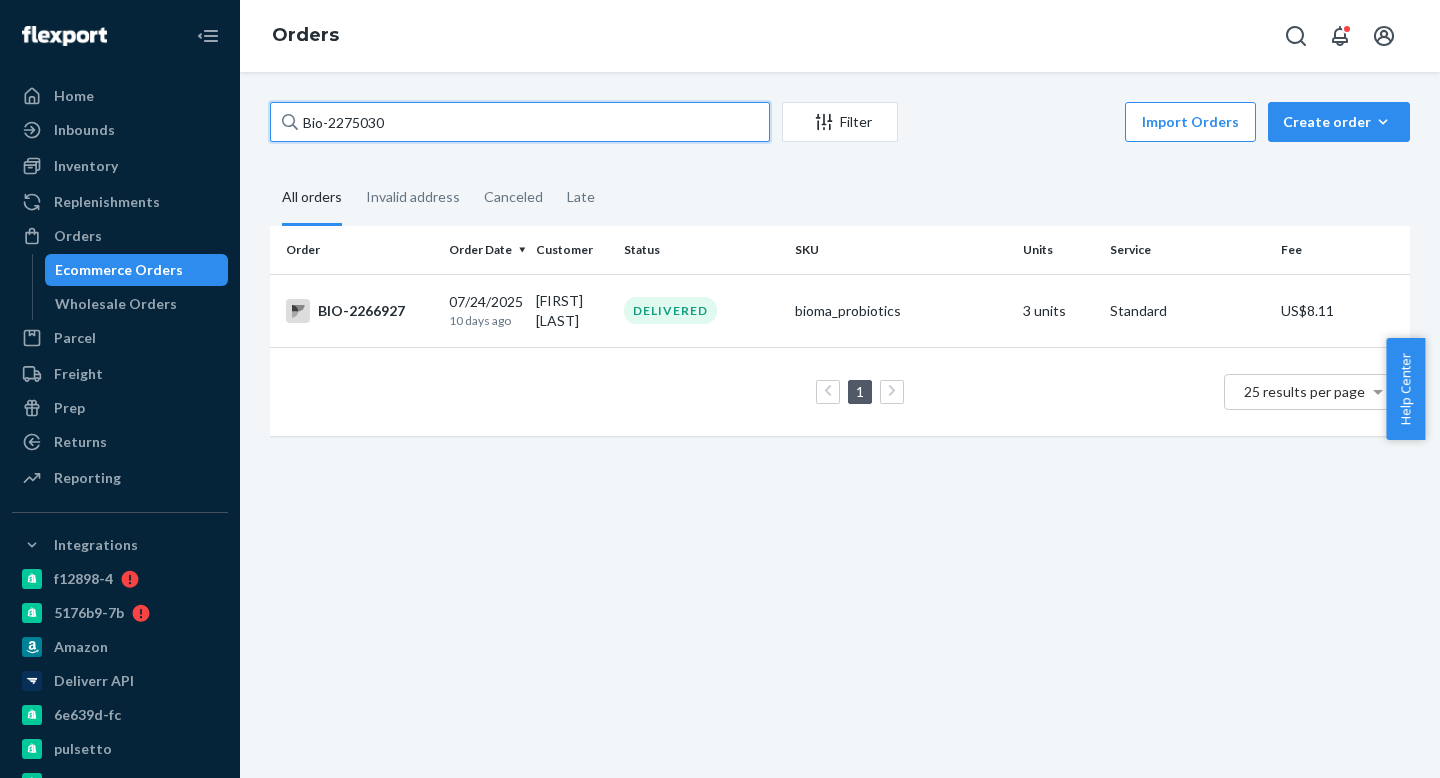 click on "Bio-2275030" at bounding box center (520, 122) 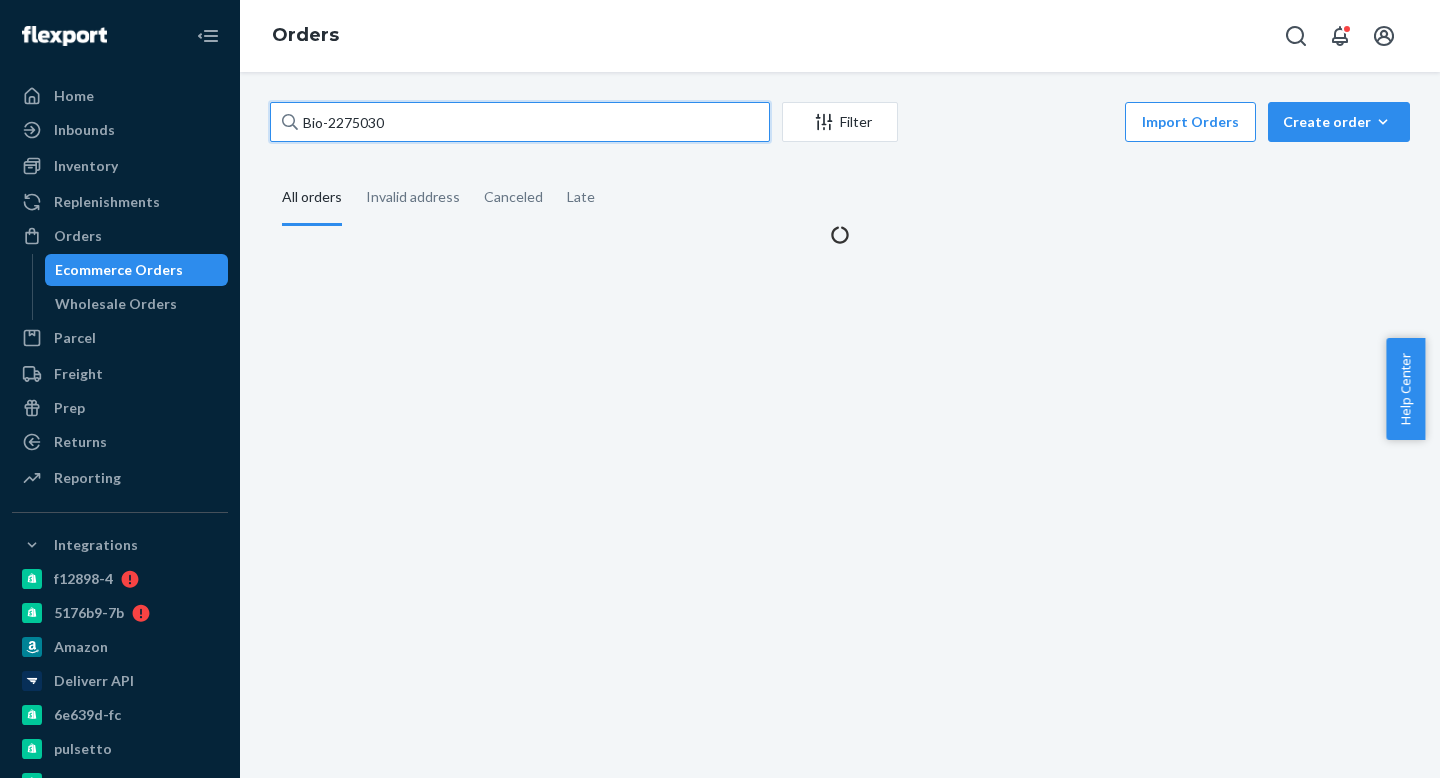 click on "Bio-2275030" at bounding box center (520, 122) 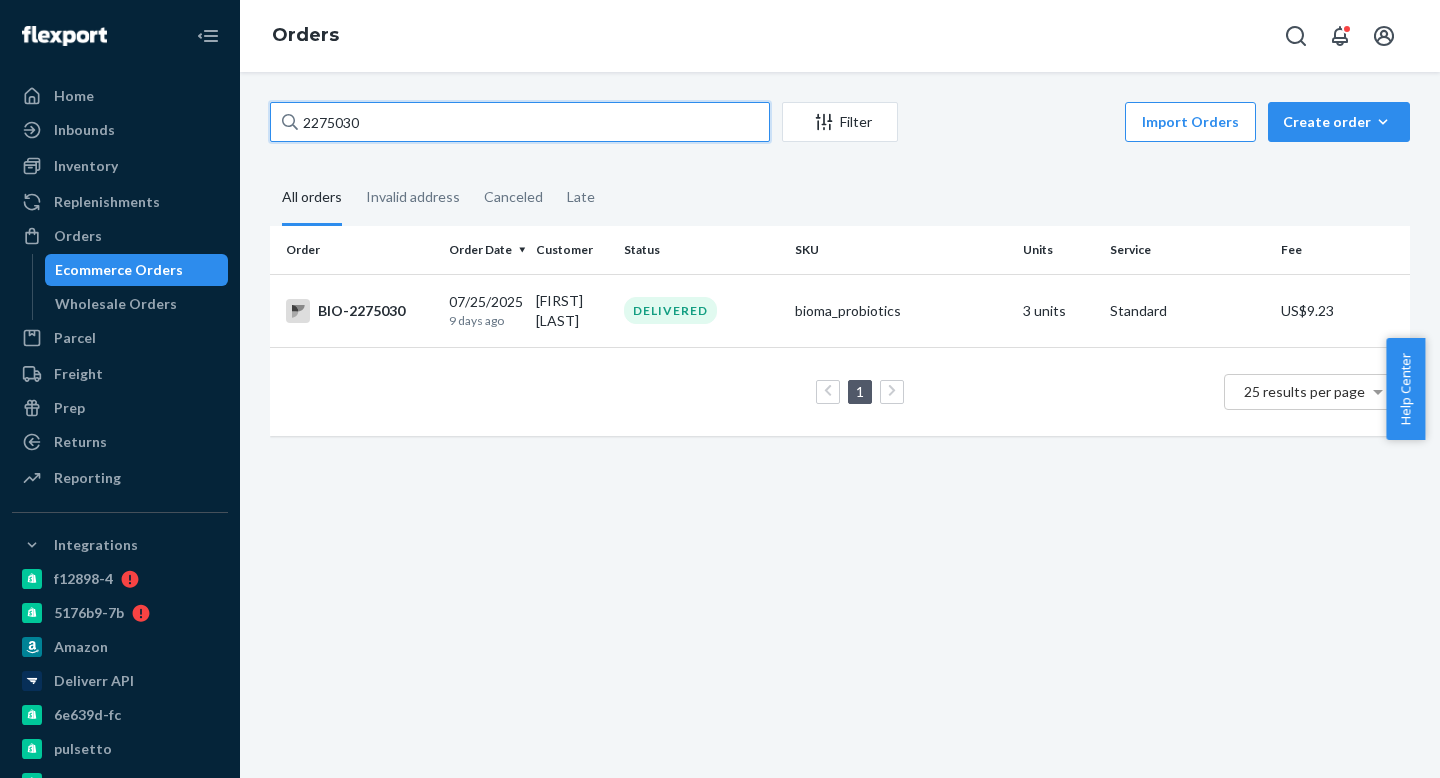 click on "2275030" at bounding box center (520, 122) 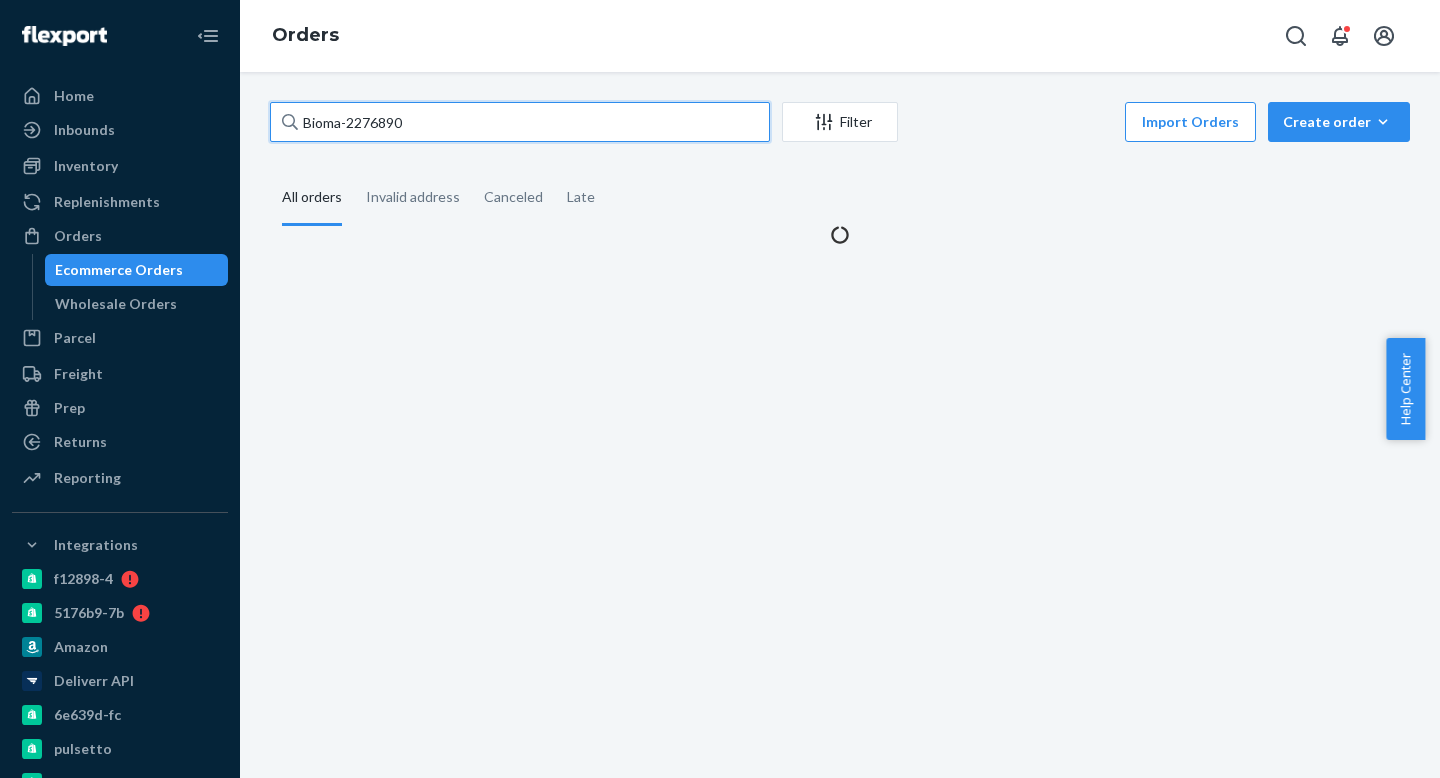 drag, startPoint x: 340, startPoint y: 120, endPoint x: 347, endPoint y: 146, distance: 26.925823 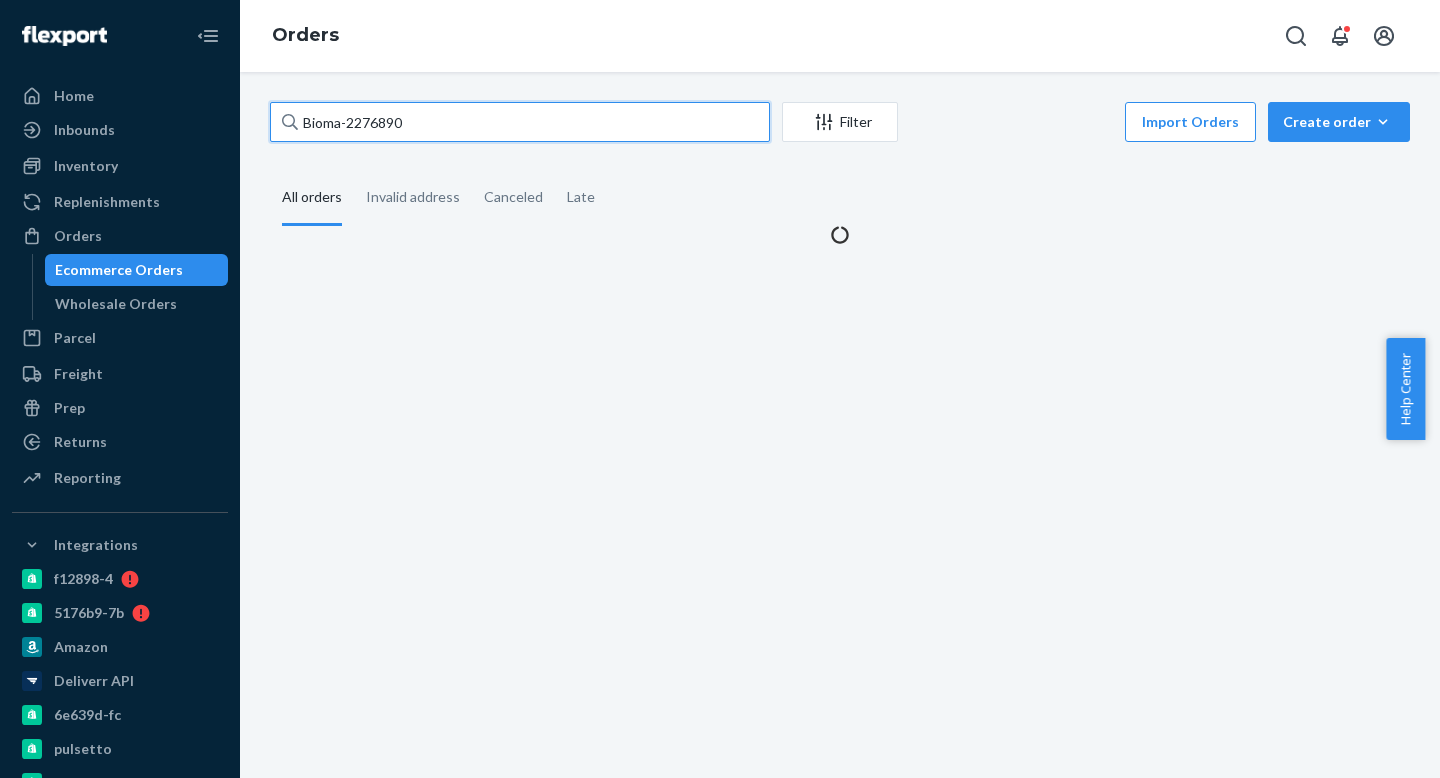 click on "Bioma-2276890" at bounding box center (520, 122) 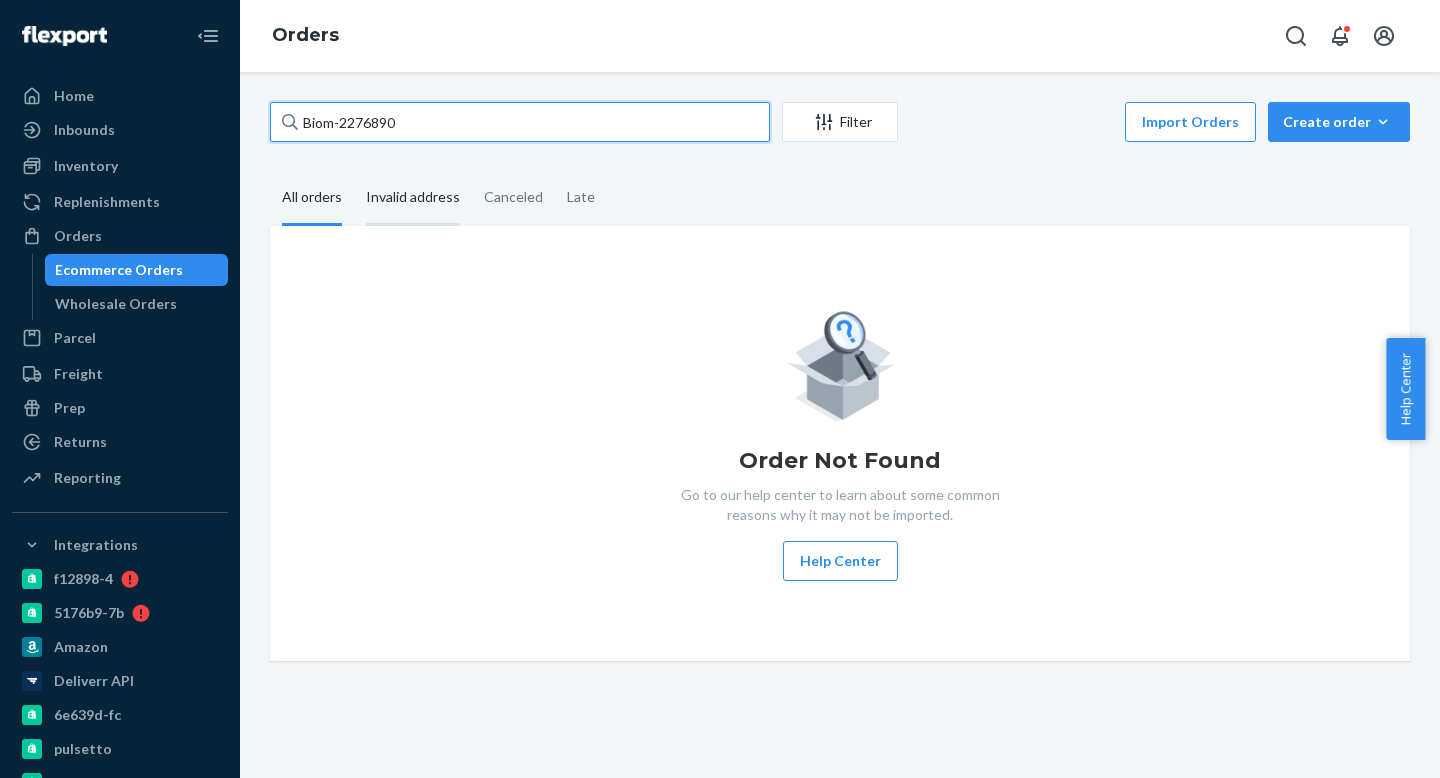 type on "Bio-2276890" 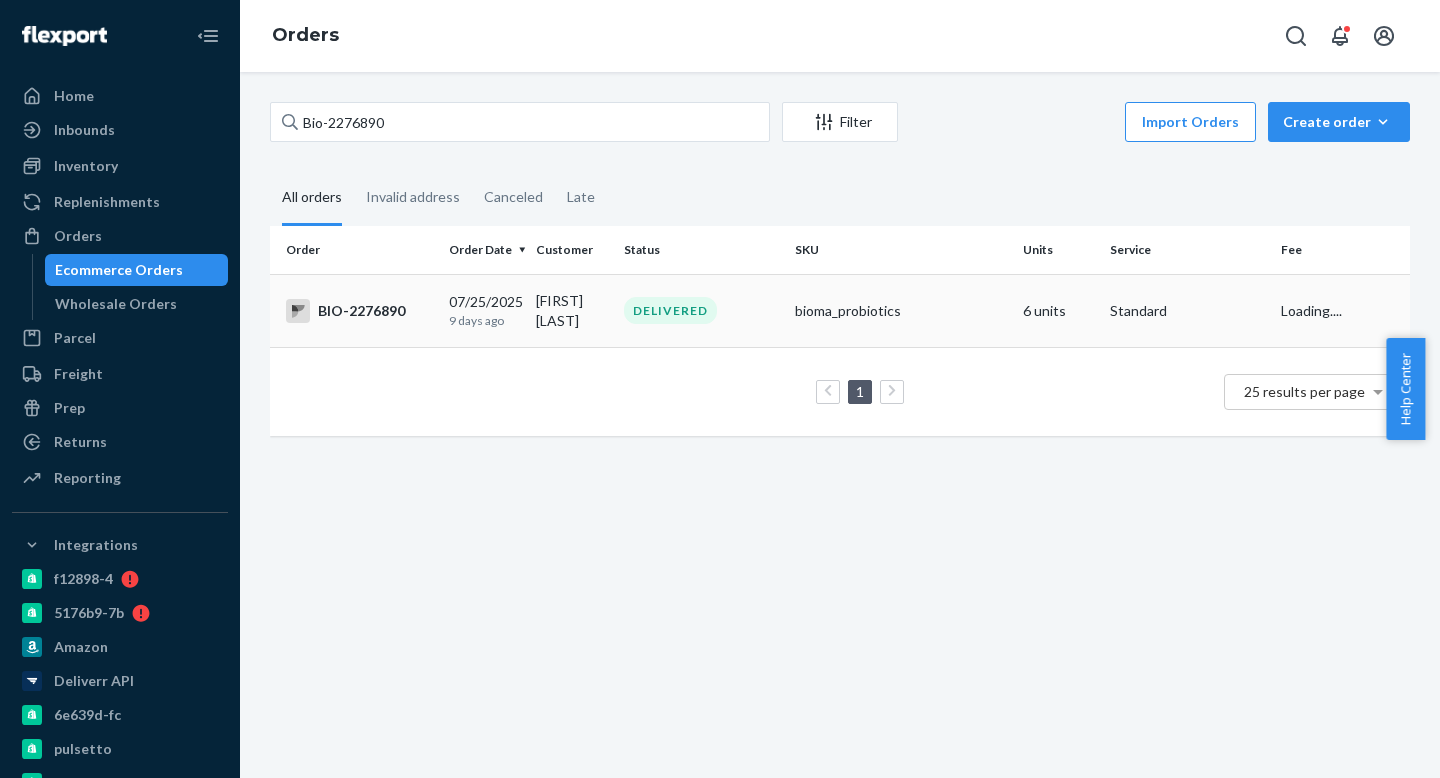 click on "9 days ago" at bounding box center [484, 320] 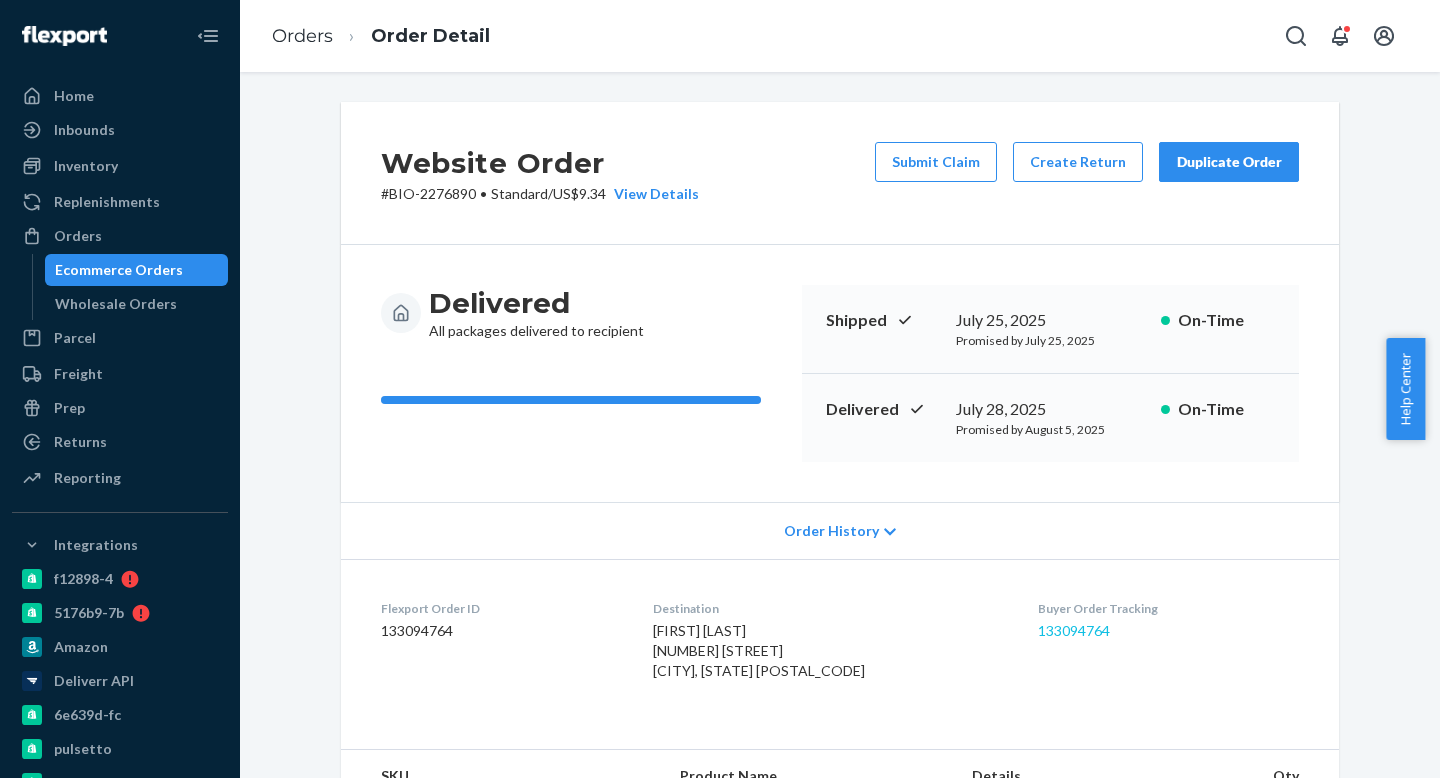 scroll, scrollTop: 588, scrollLeft: 0, axis: vertical 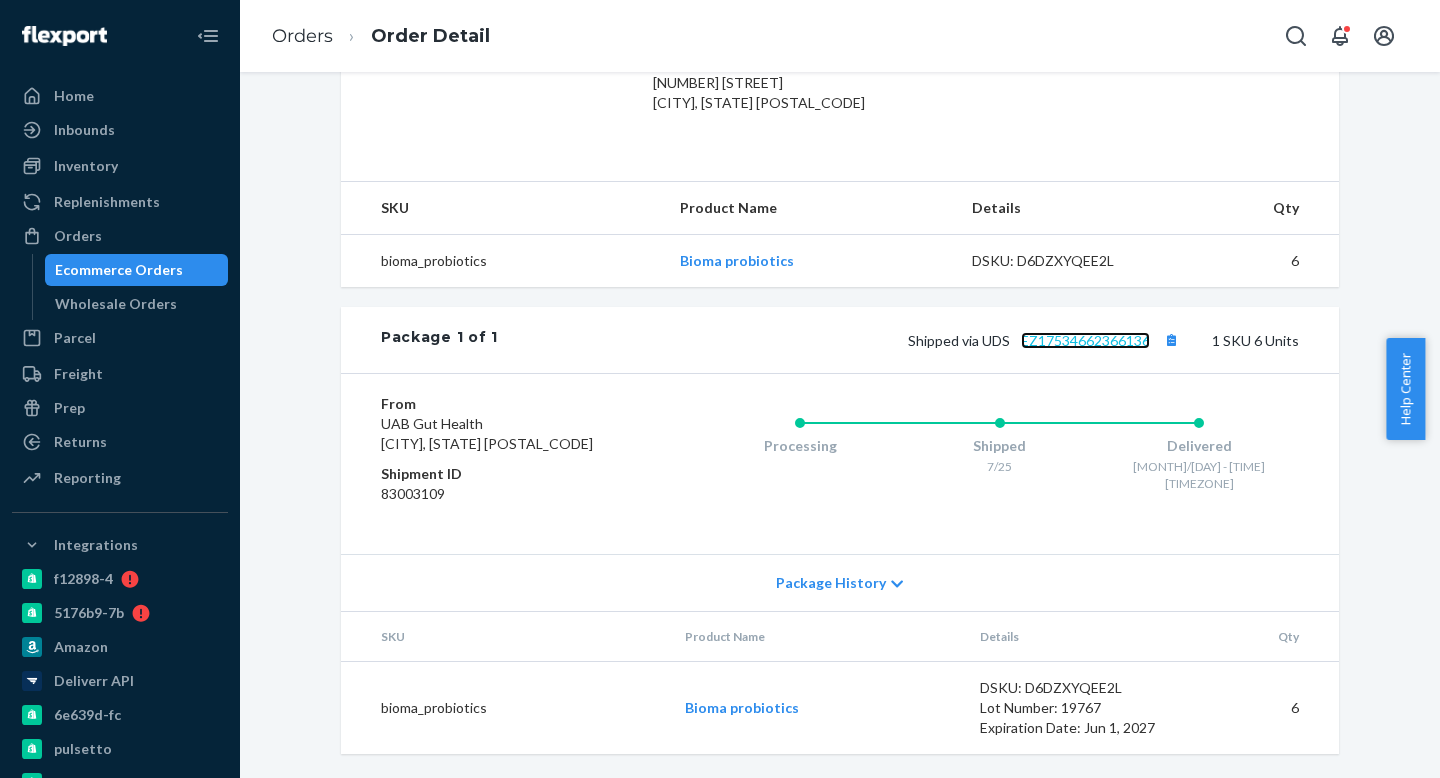 click on "EZ17534662366136" at bounding box center [1085, 340] 